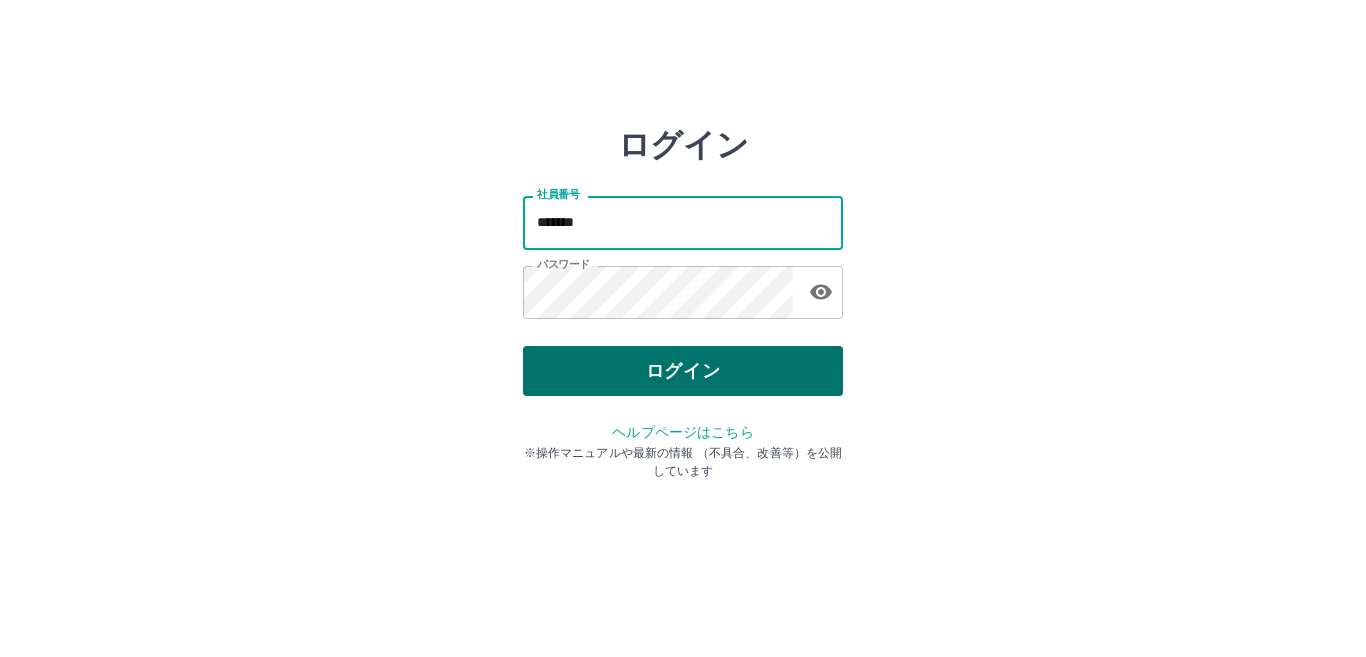 scroll, scrollTop: 0, scrollLeft: 0, axis: both 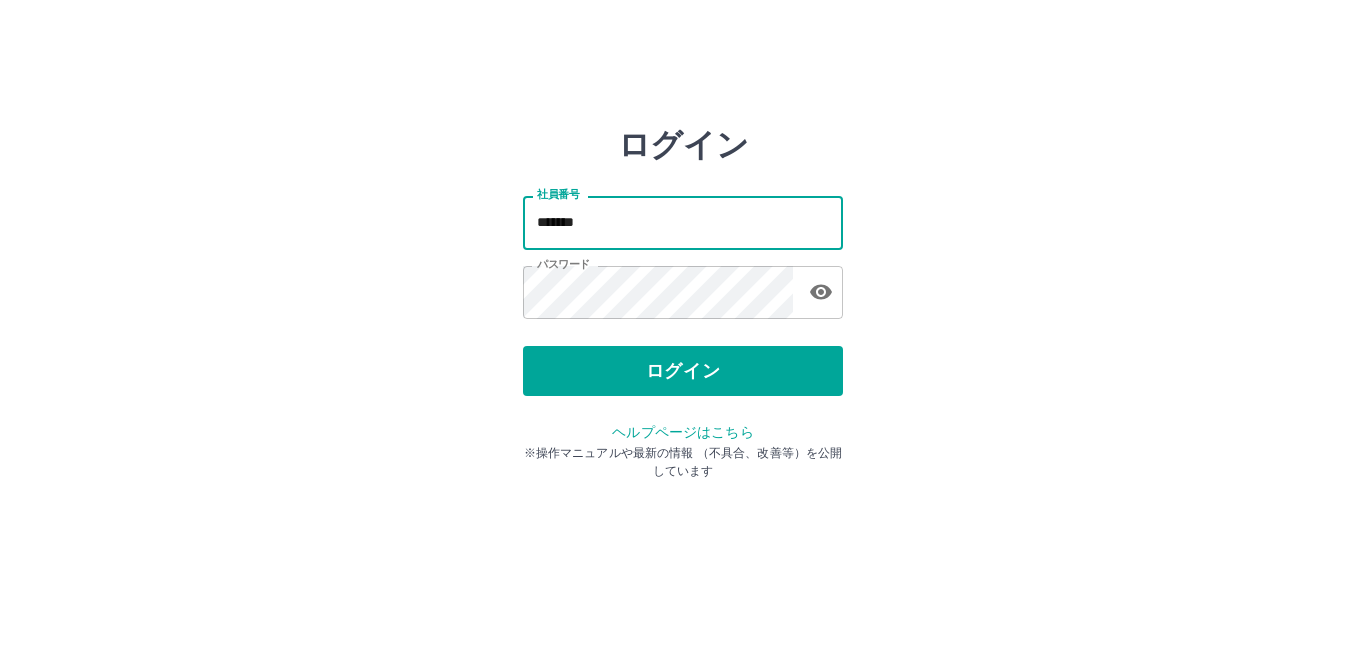 click on "*******" at bounding box center [683, 222] 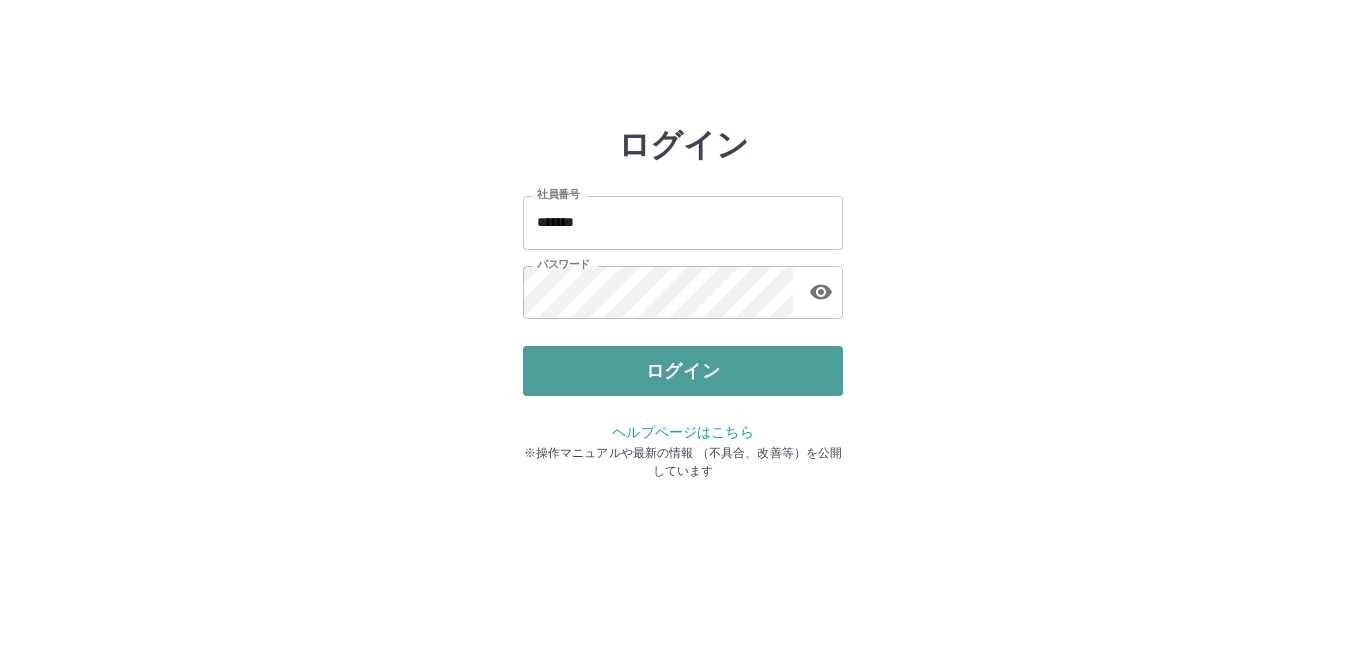 click on "ログイン" at bounding box center [683, 371] 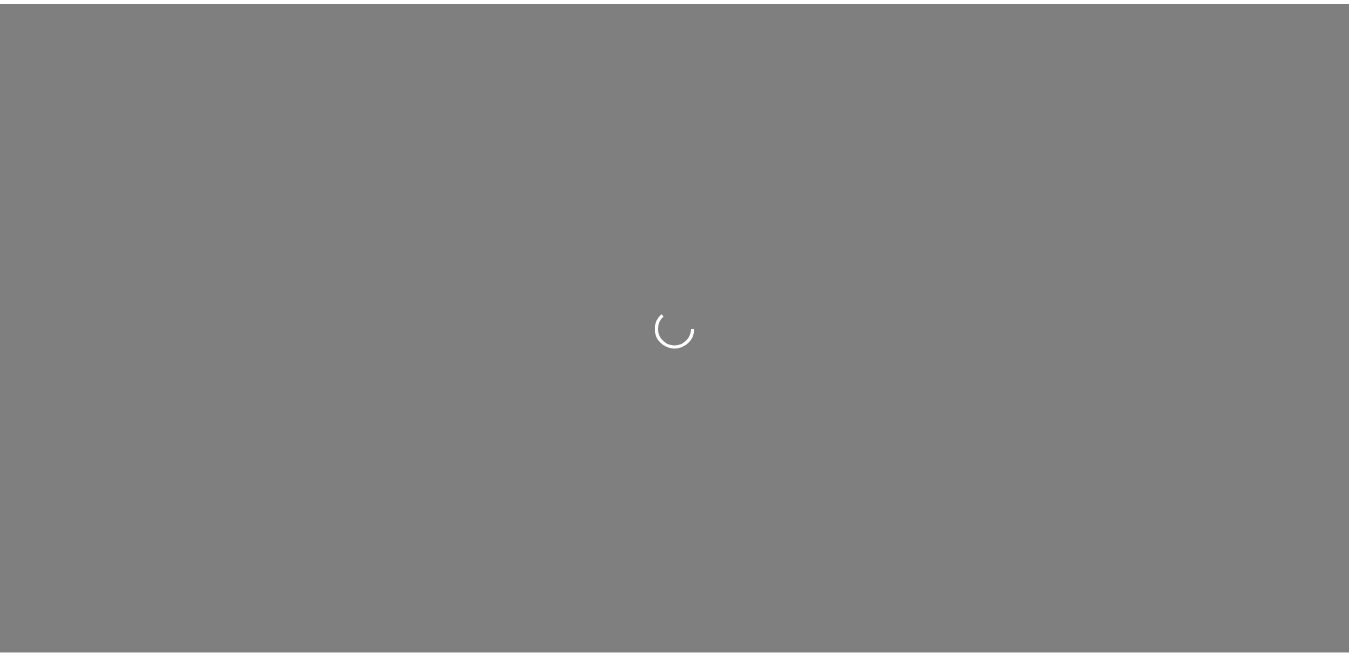 scroll, scrollTop: 0, scrollLeft: 0, axis: both 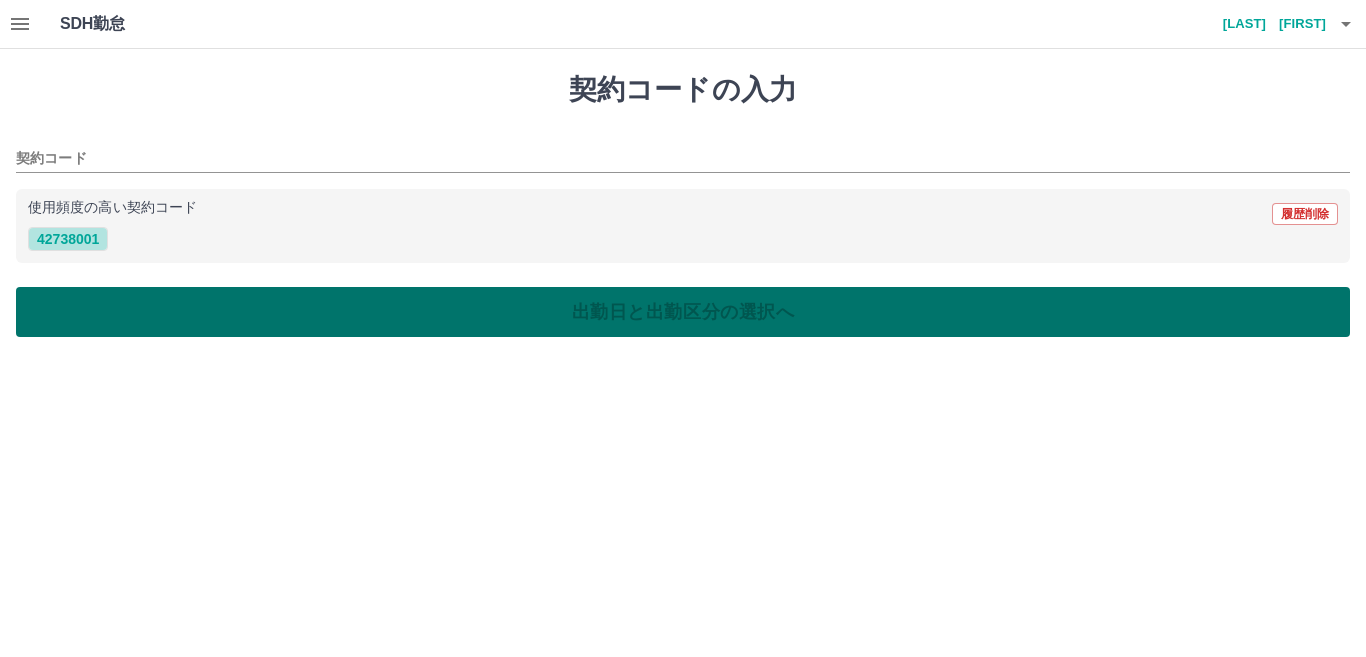 drag, startPoint x: 76, startPoint y: 234, endPoint x: 433, endPoint y: 310, distance: 365 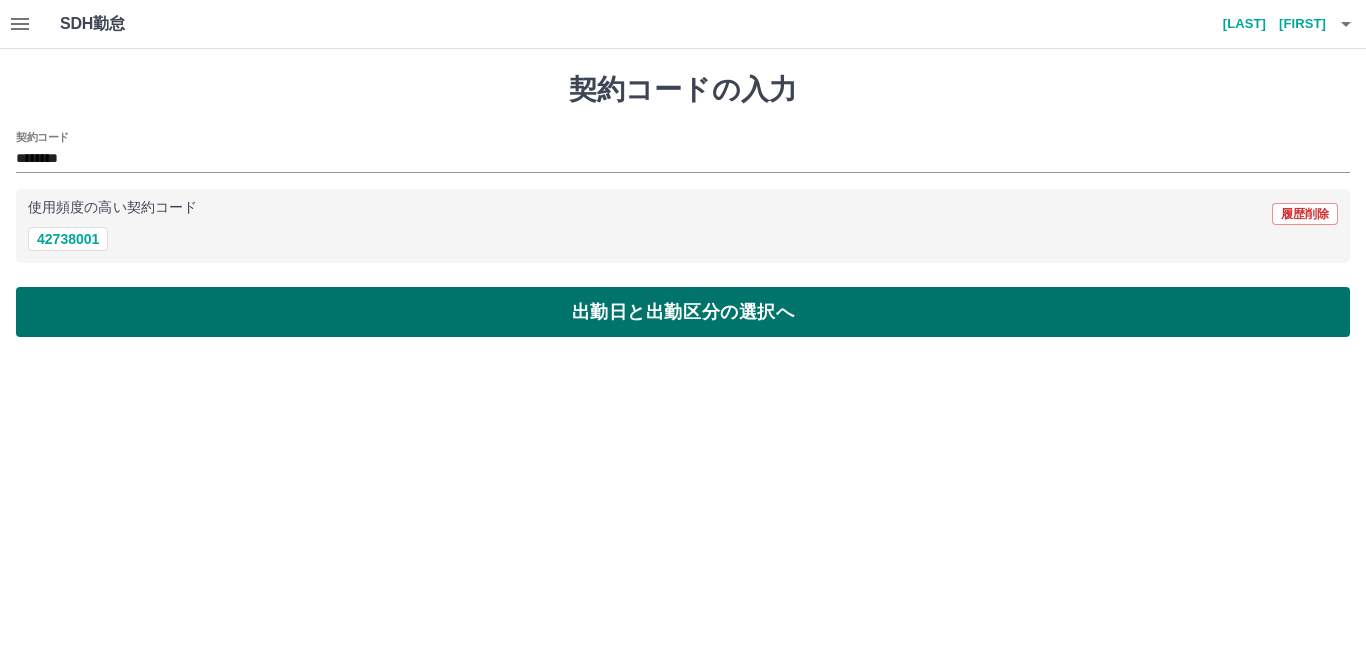 click on "出勤日と出勤区分の選択へ" at bounding box center [683, 312] 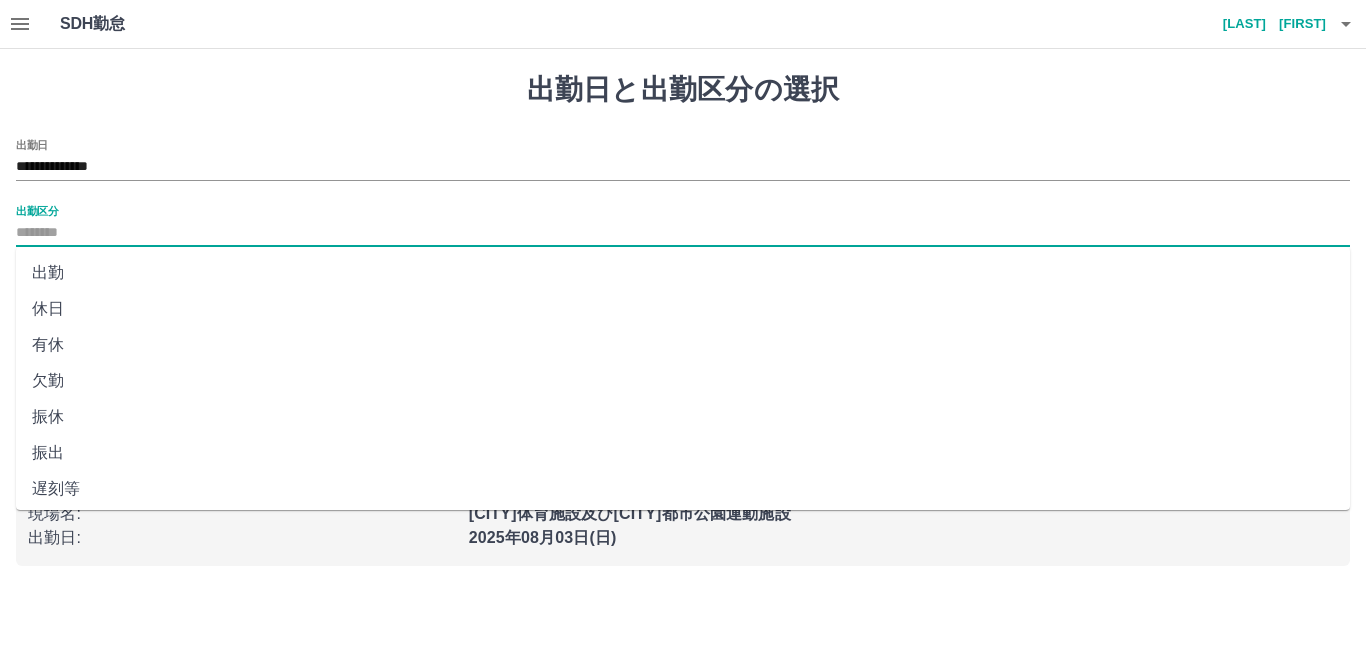 click on "出勤区分" at bounding box center (683, 233) 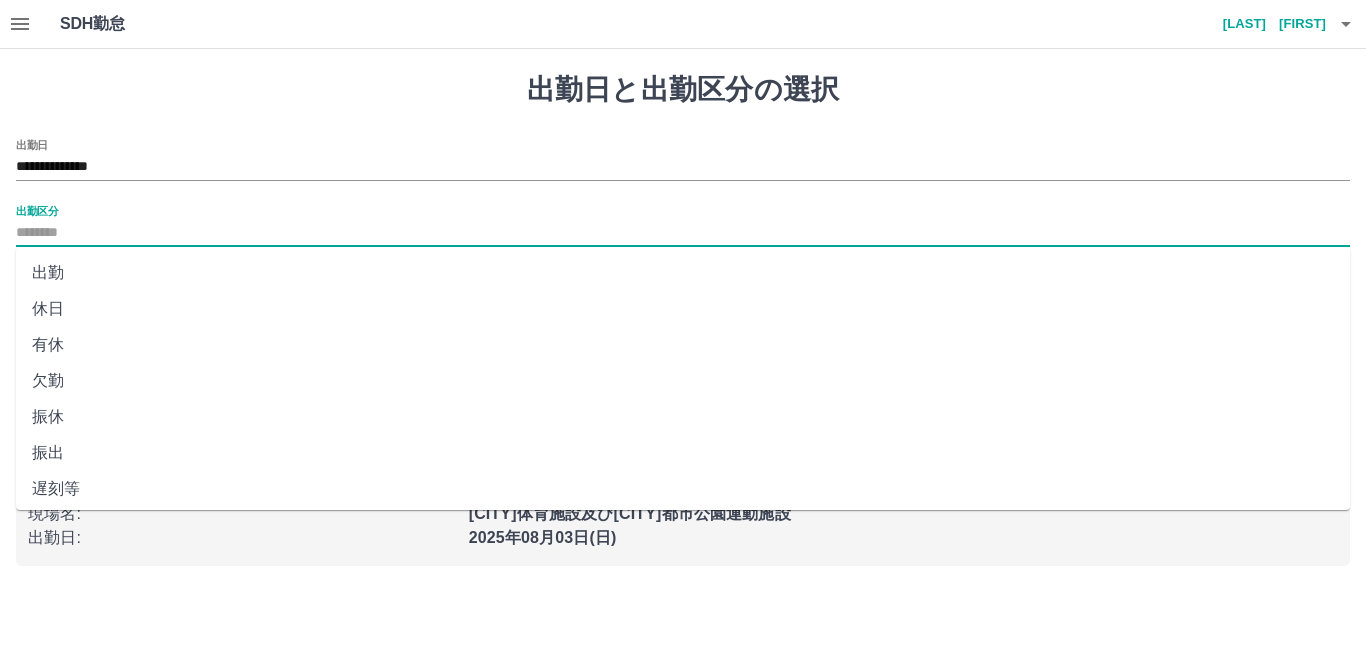 click on "出勤" at bounding box center [683, 273] 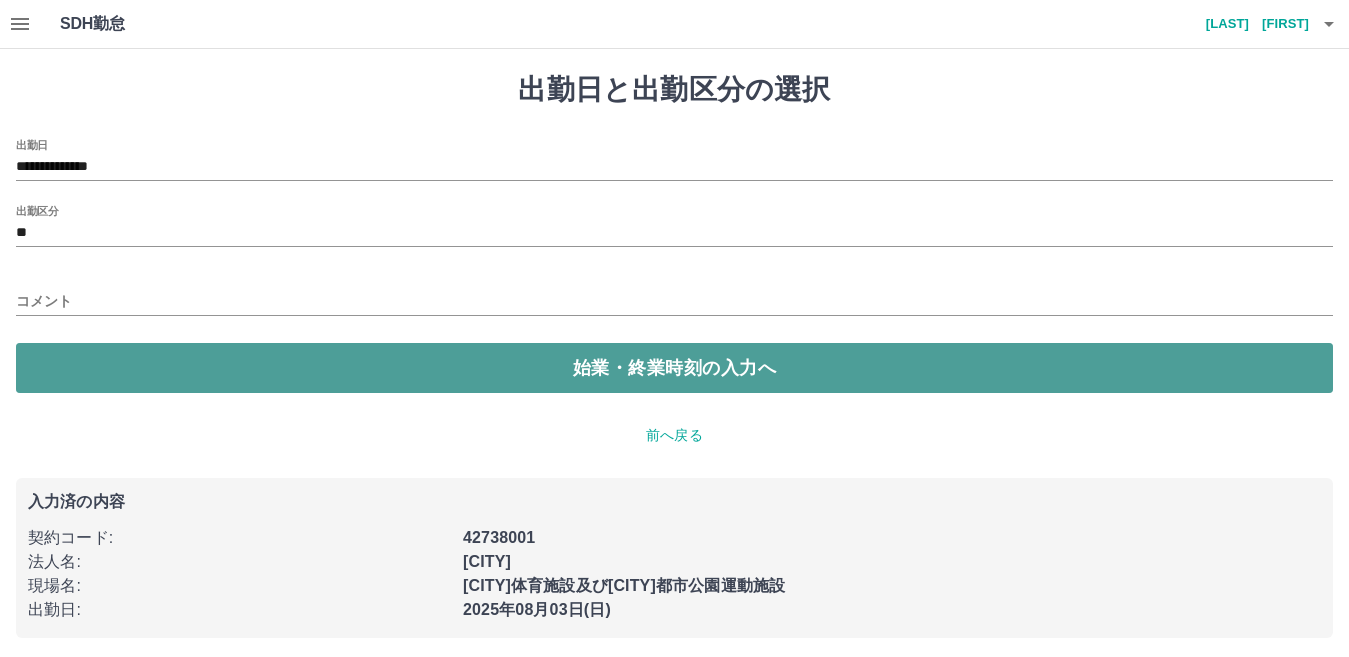 click on "始業・終業時刻の入力へ" at bounding box center [674, 368] 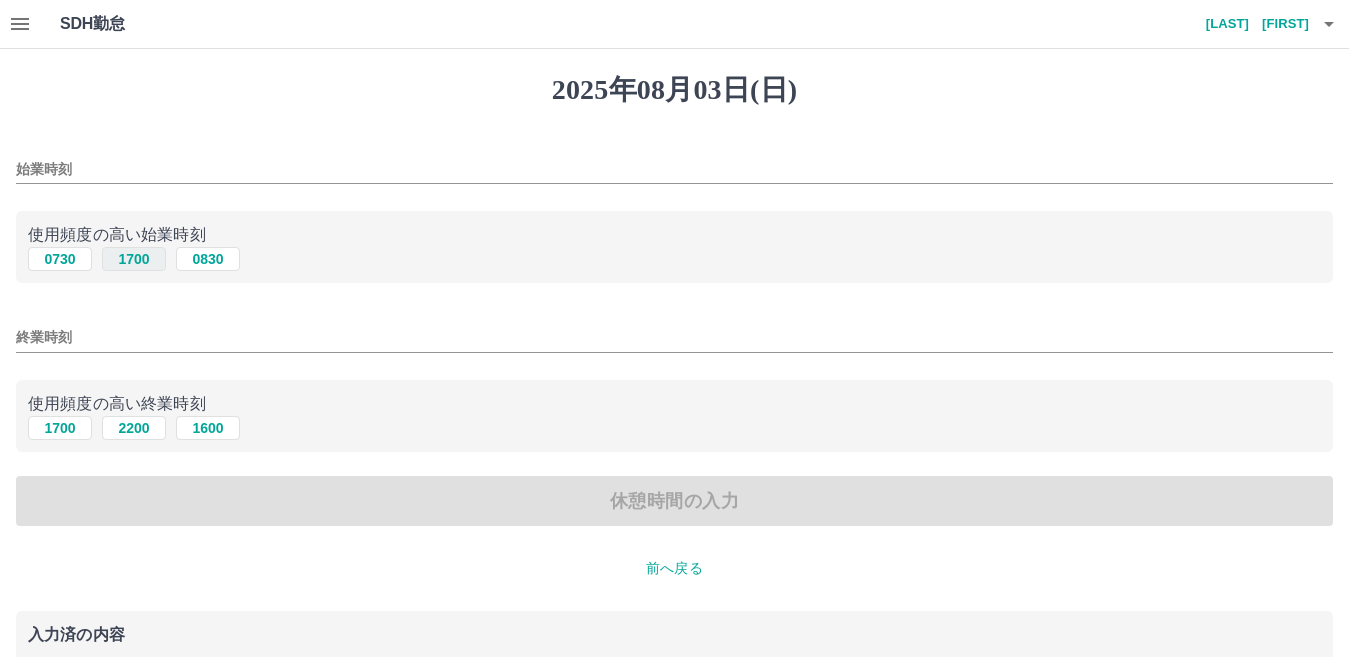 click on "1700" at bounding box center [134, 259] 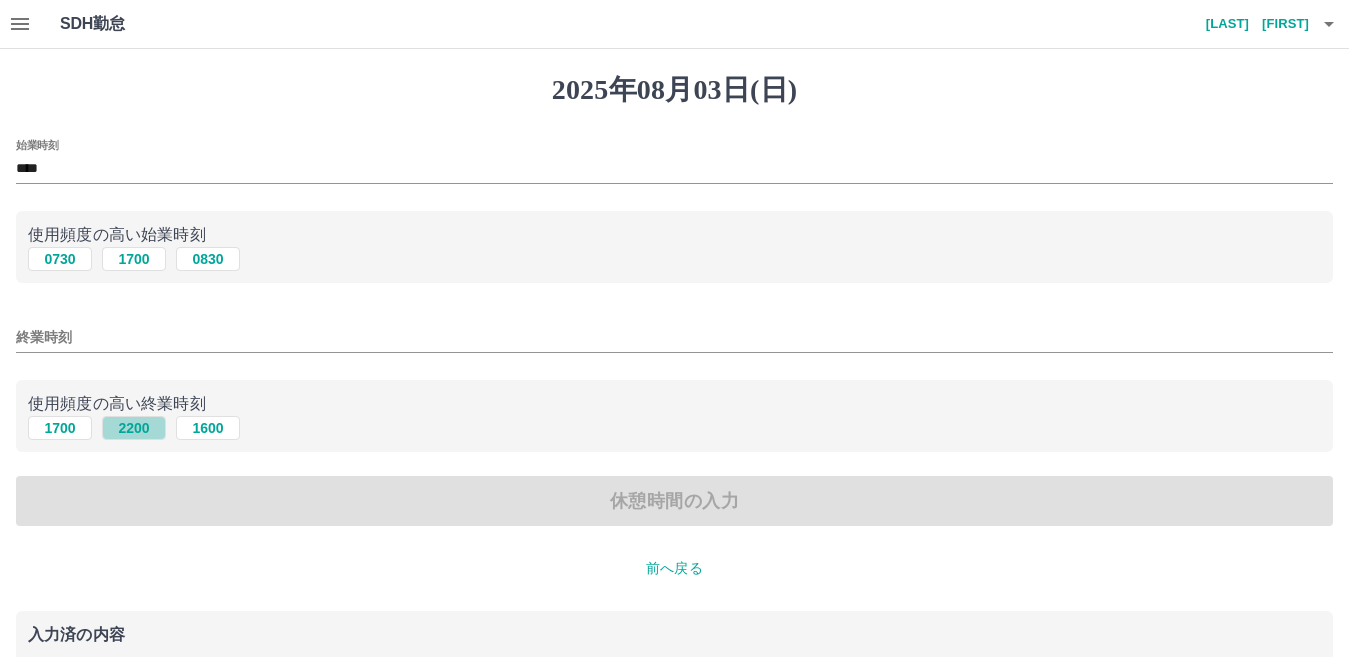 click on "2200" at bounding box center [134, 428] 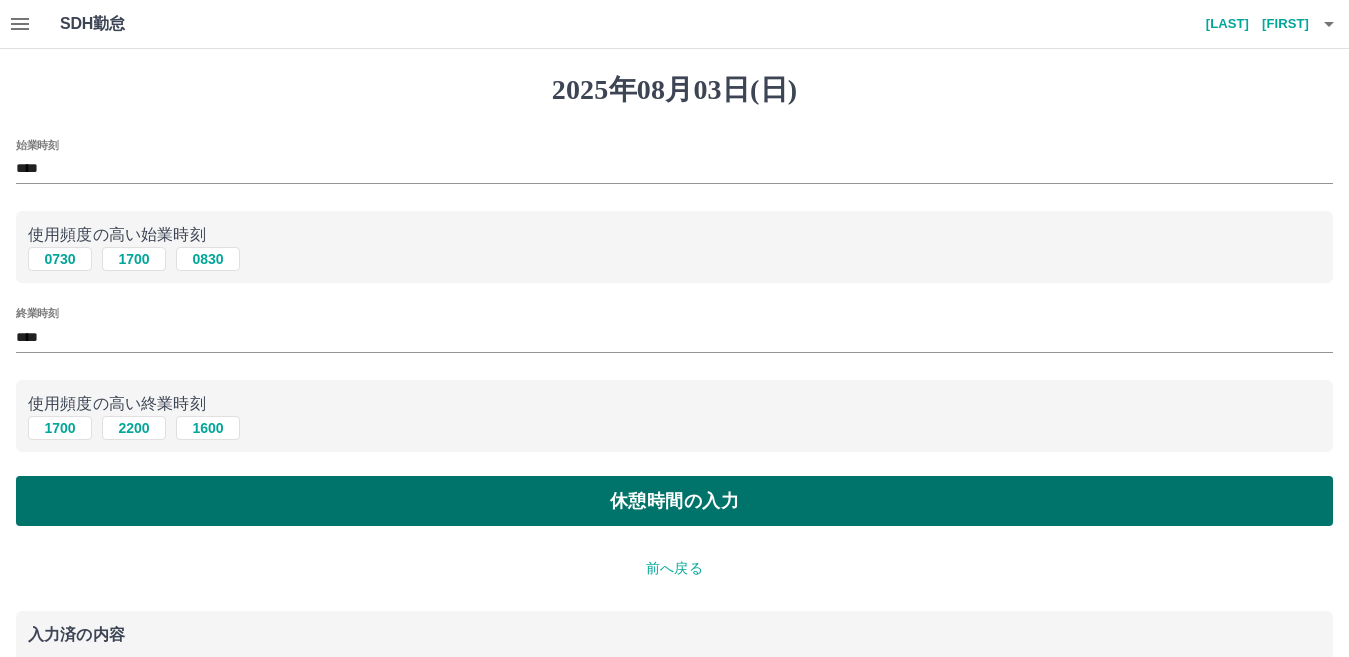 click on "休憩時間の入力" at bounding box center [674, 501] 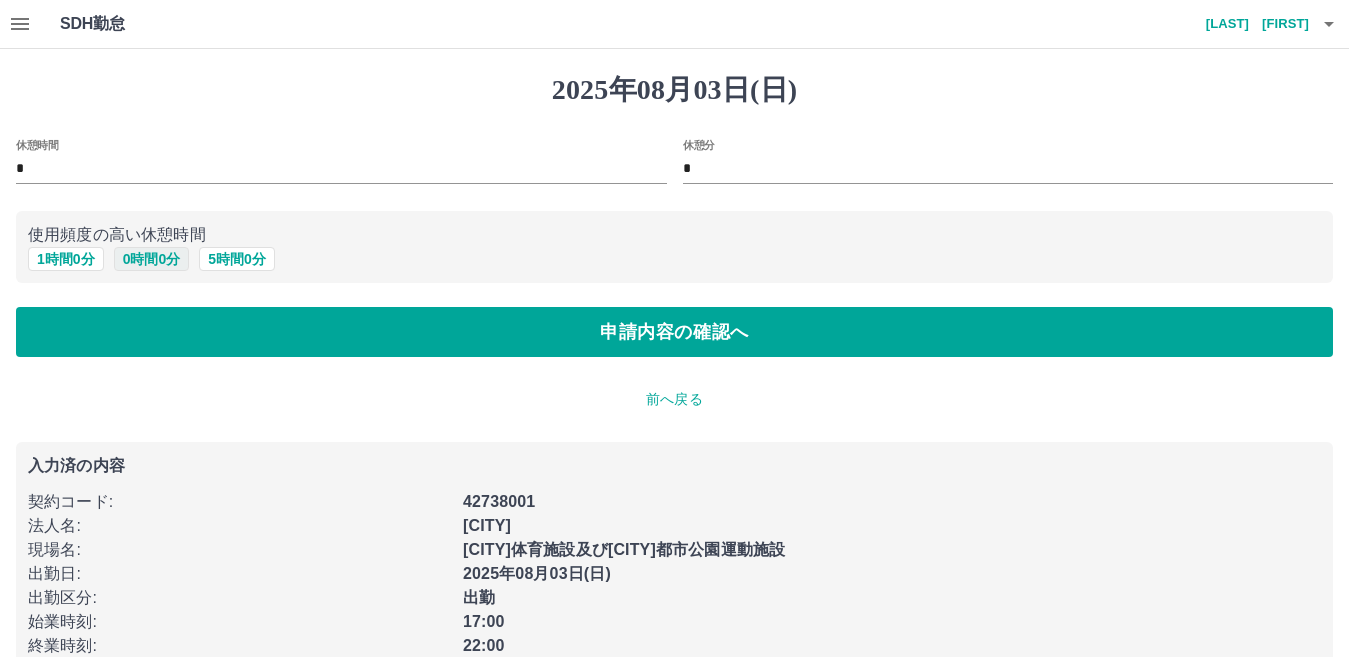 click on "0 時間 0 分" at bounding box center (152, 259) 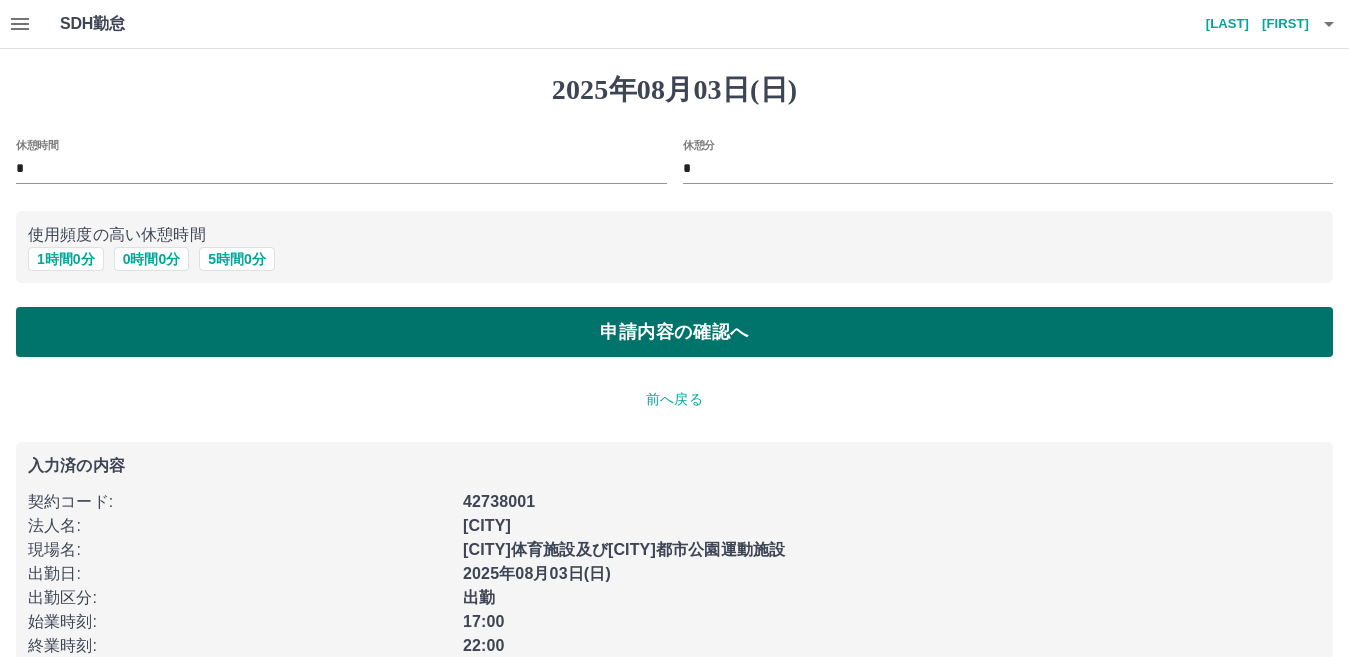 click on "申請内容の確認へ" at bounding box center [674, 332] 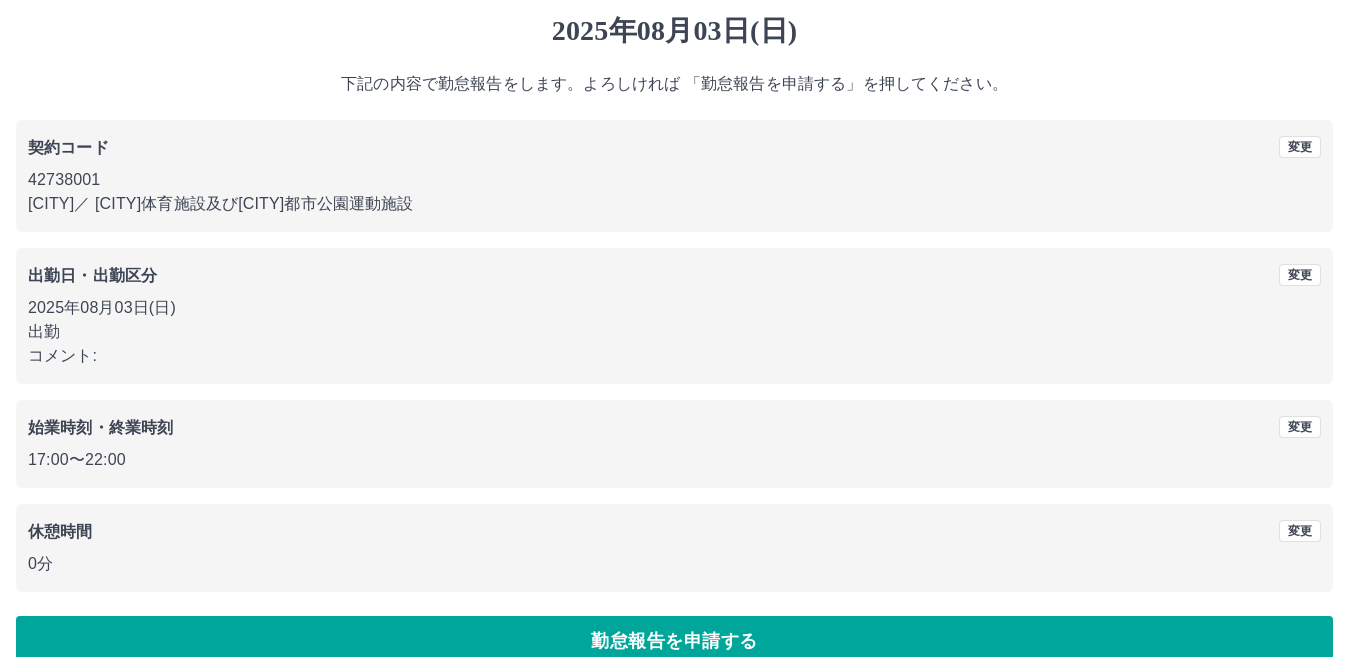 scroll, scrollTop: 92, scrollLeft: 0, axis: vertical 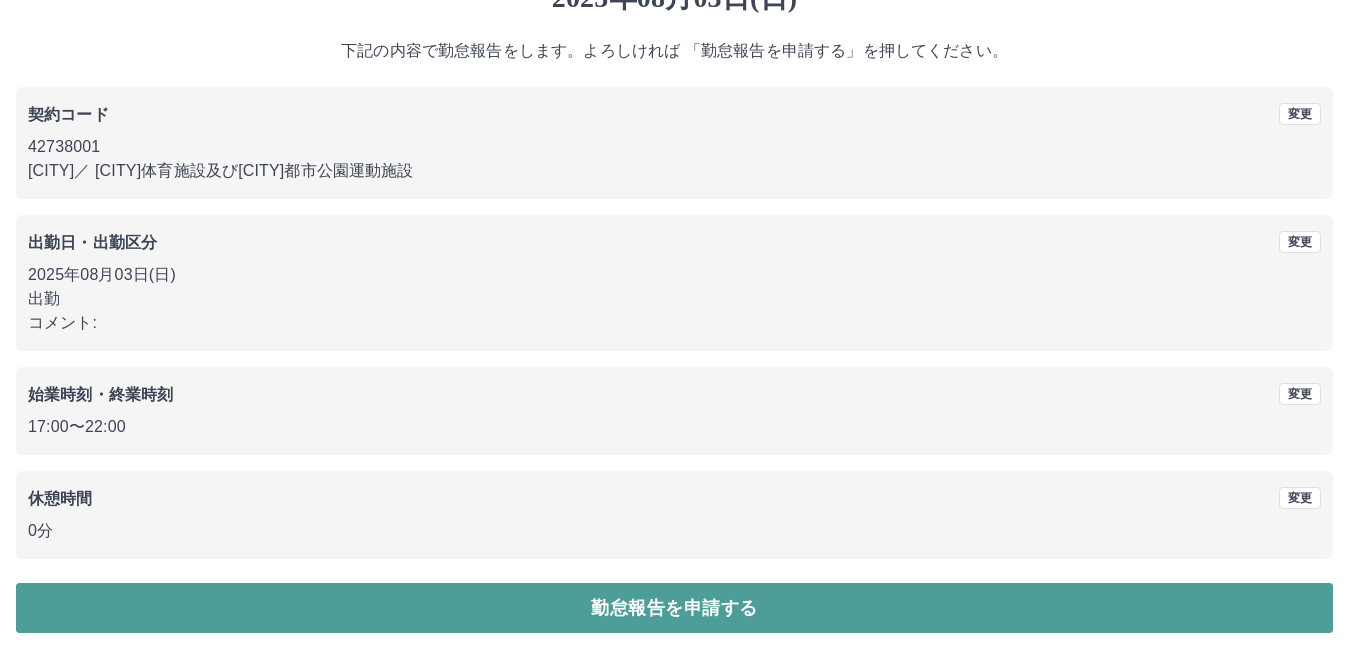 click on "勤怠報告を申請する" at bounding box center (674, 608) 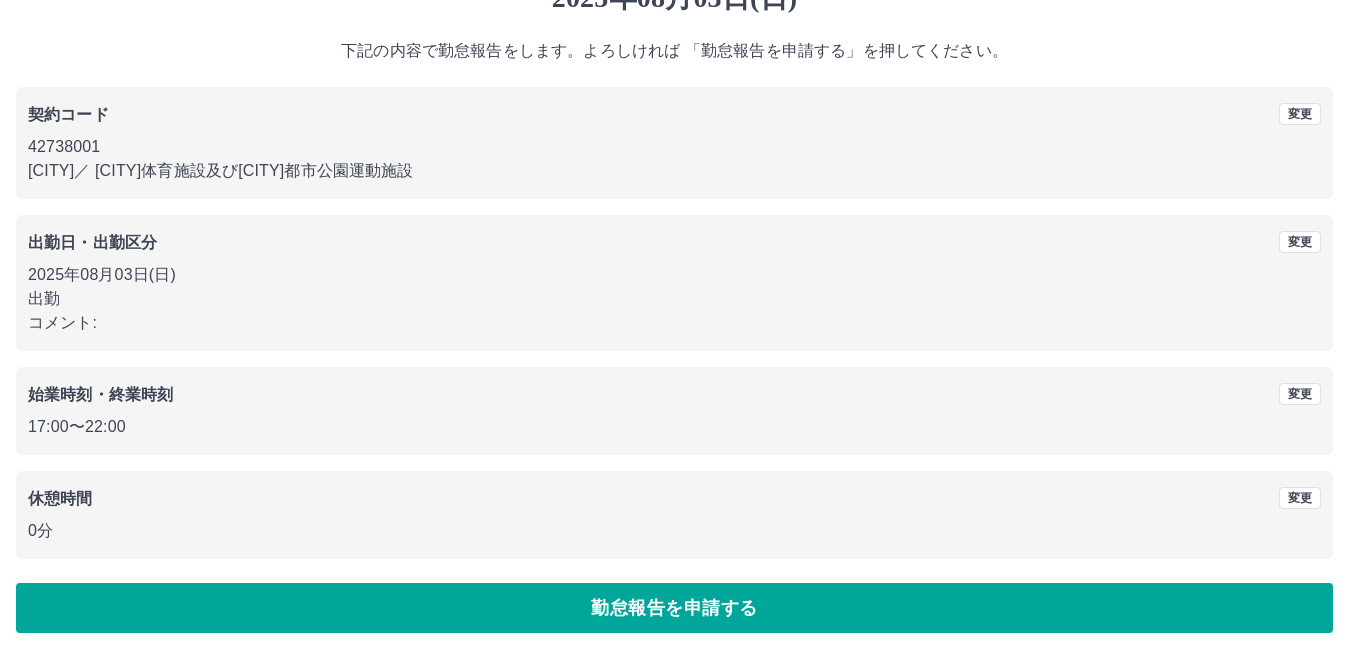 scroll, scrollTop: 0, scrollLeft: 0, axis: both 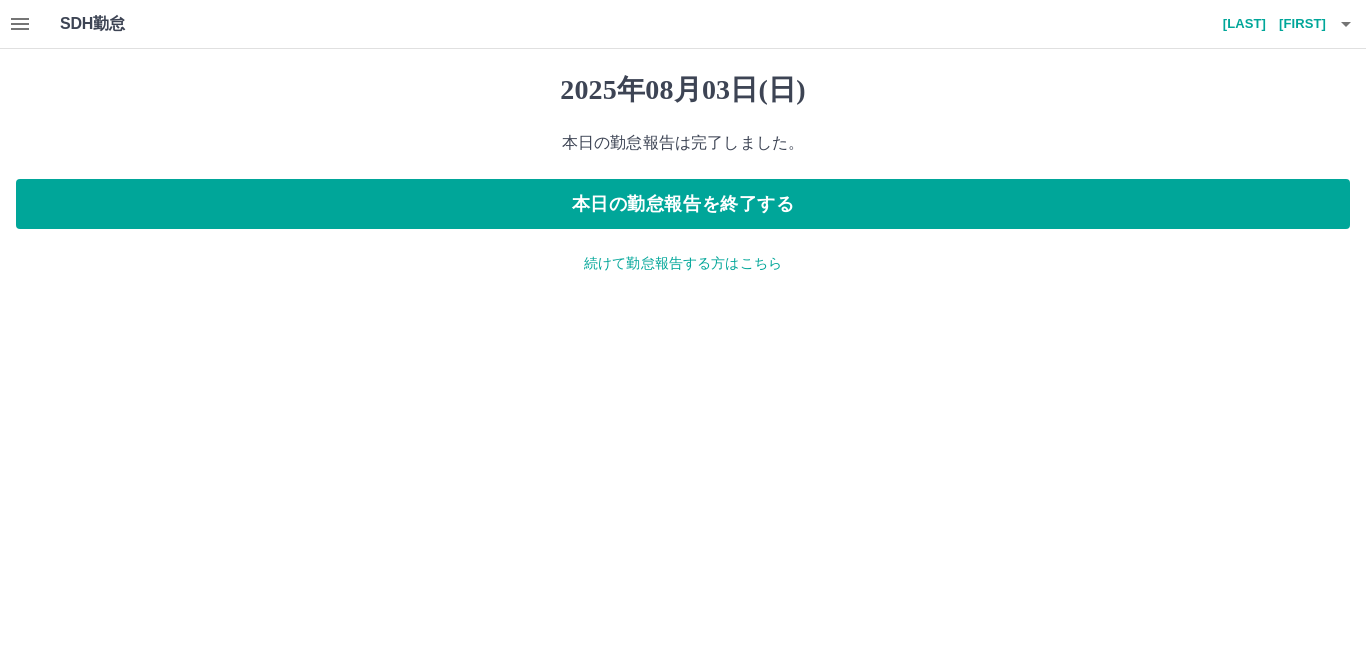 click on "続けて勤怠報告する方はこちら" at bounding box center (683, 263) 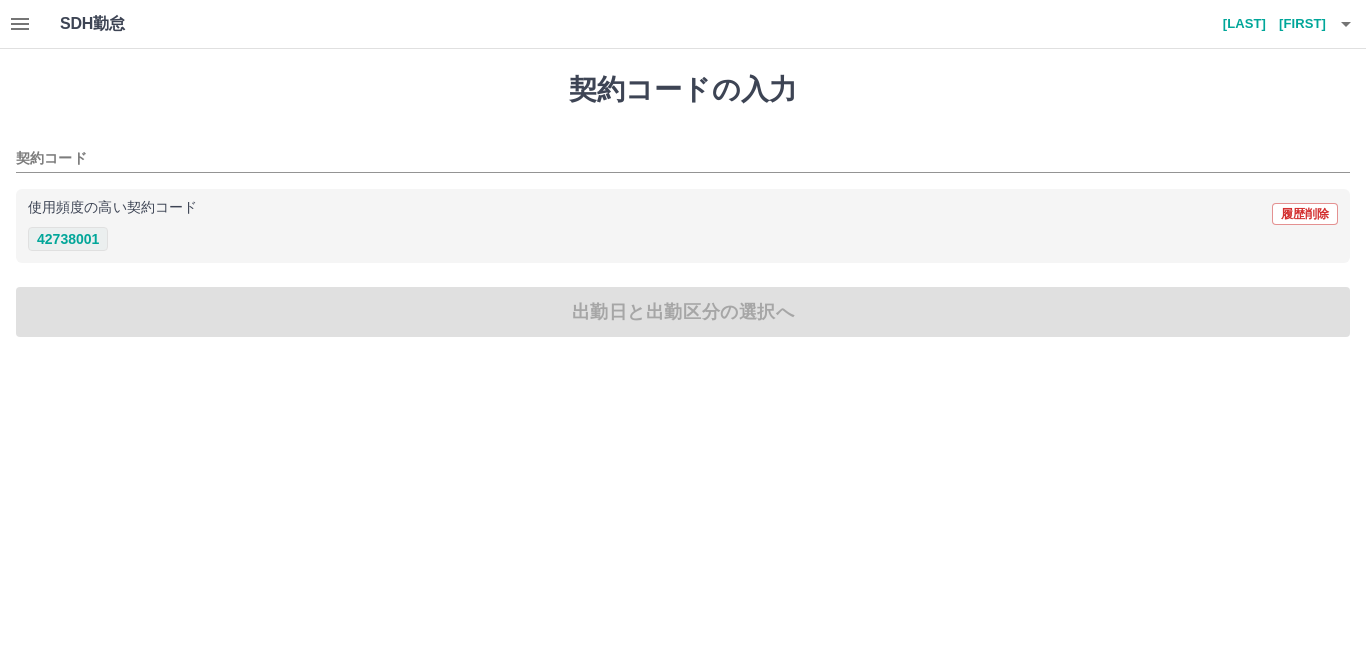 click on "42738001" at bounding box center [68, 239] 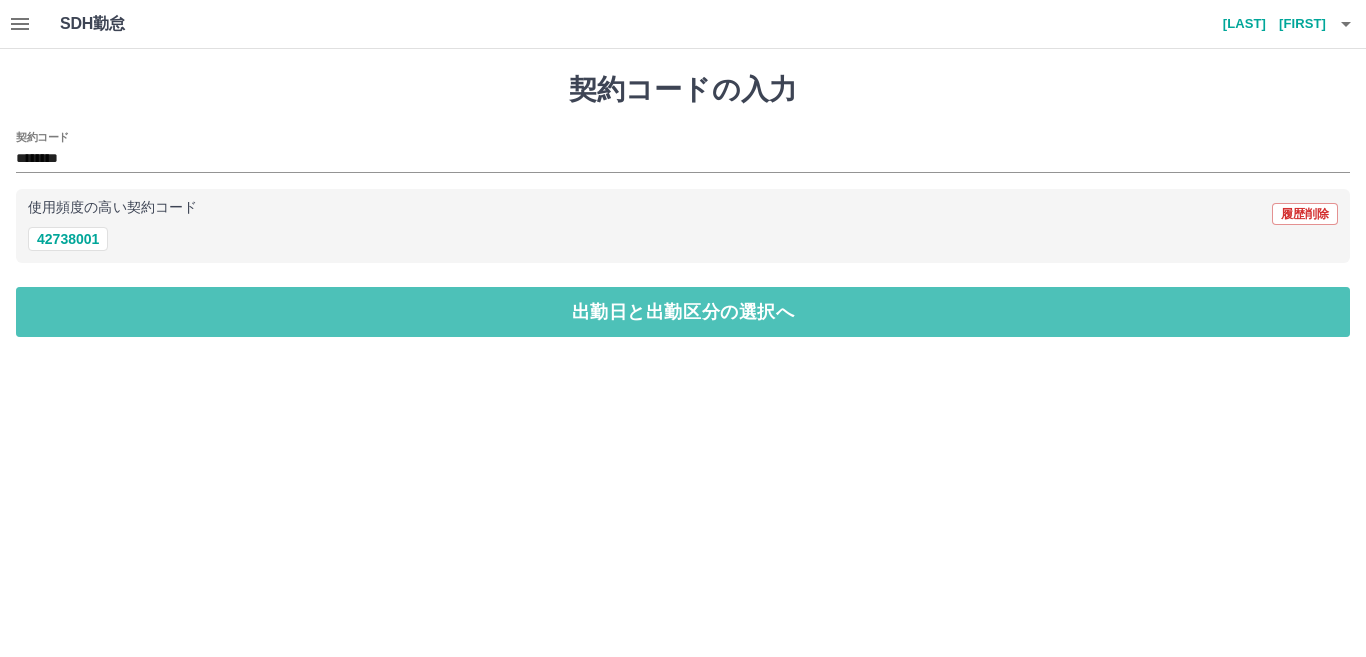click on "出勤日と出勤区分の選択へ" at bounding box center (683, 312) 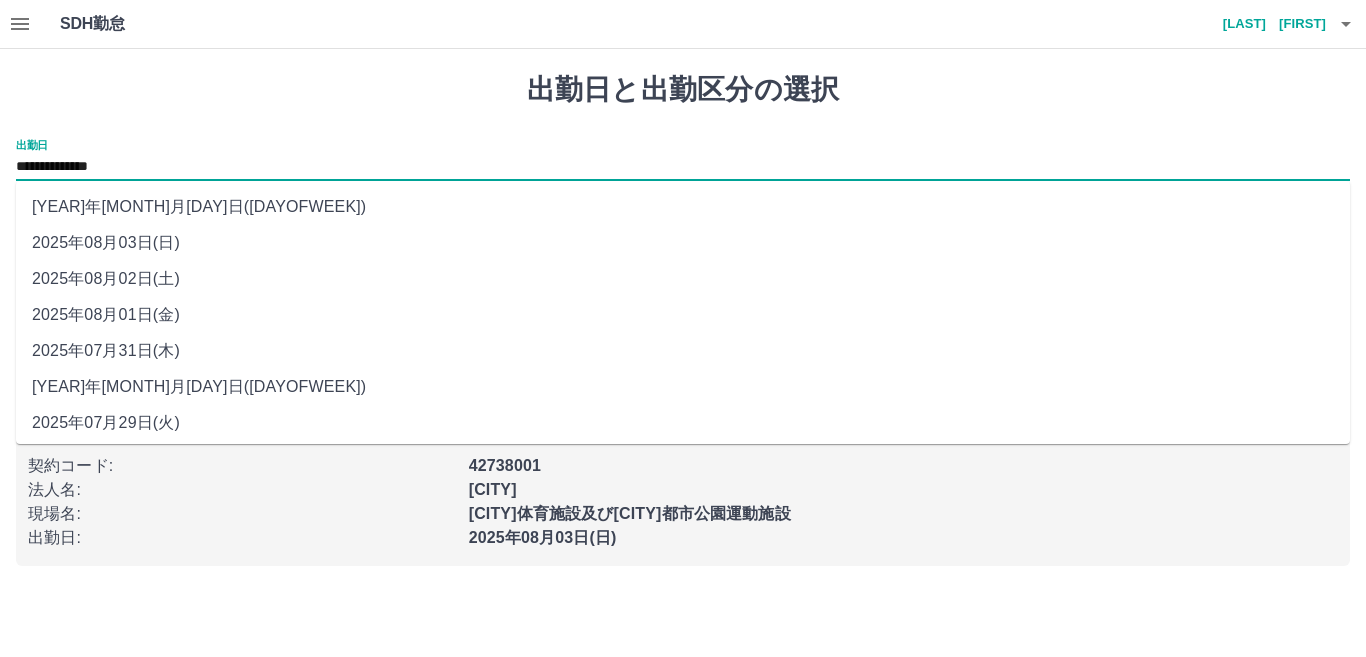 click on "**********" at bounding box center [683, 167] 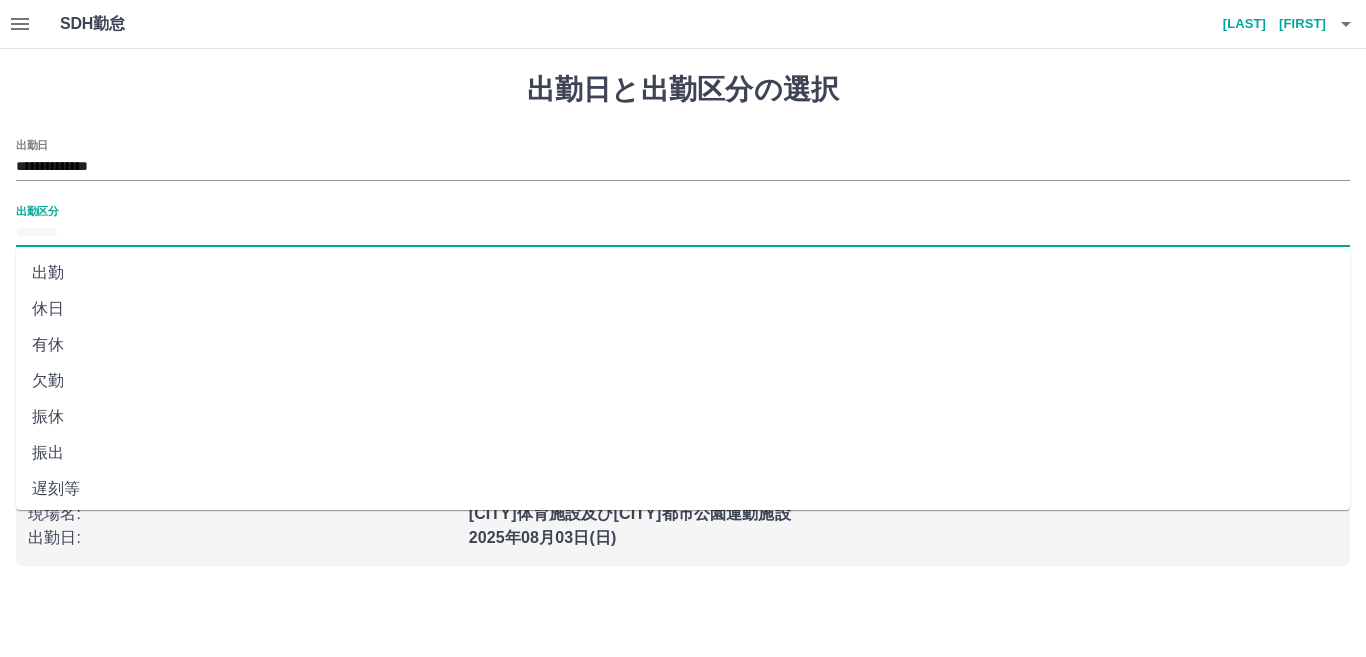click on "出勤区分" at bounding box center (683, 233) 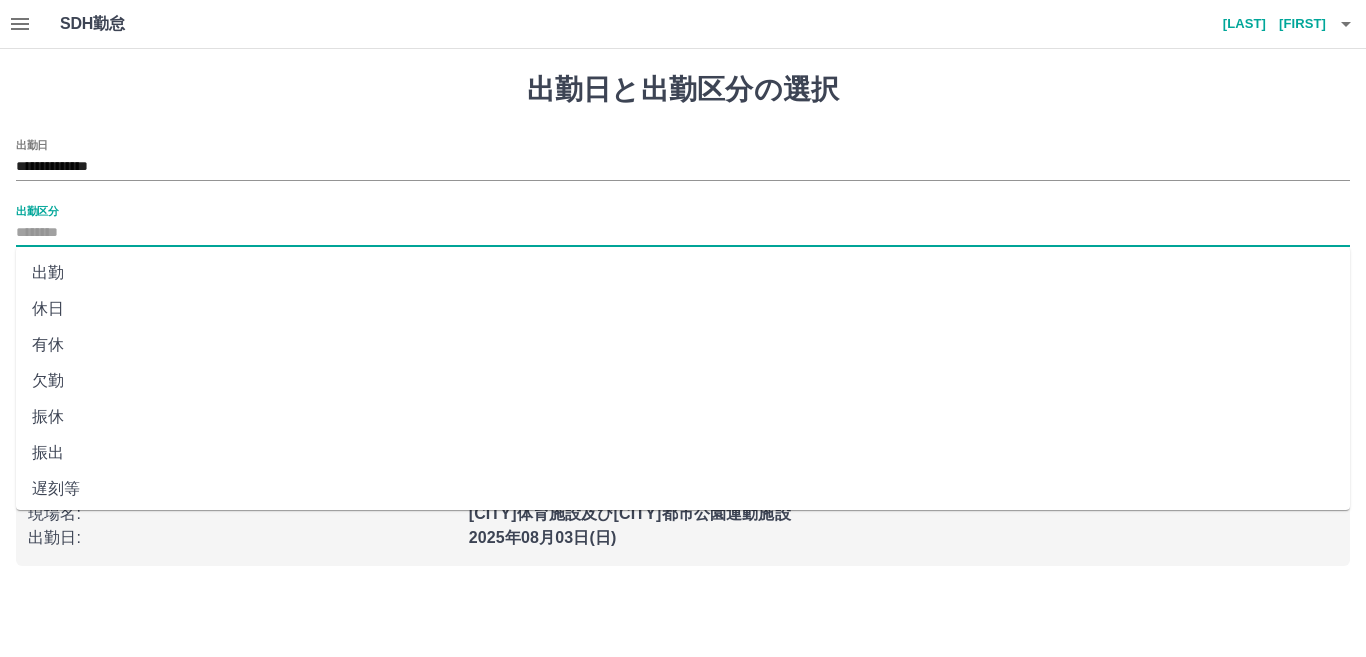 click on "出勤" at bounding box center (683, 273) 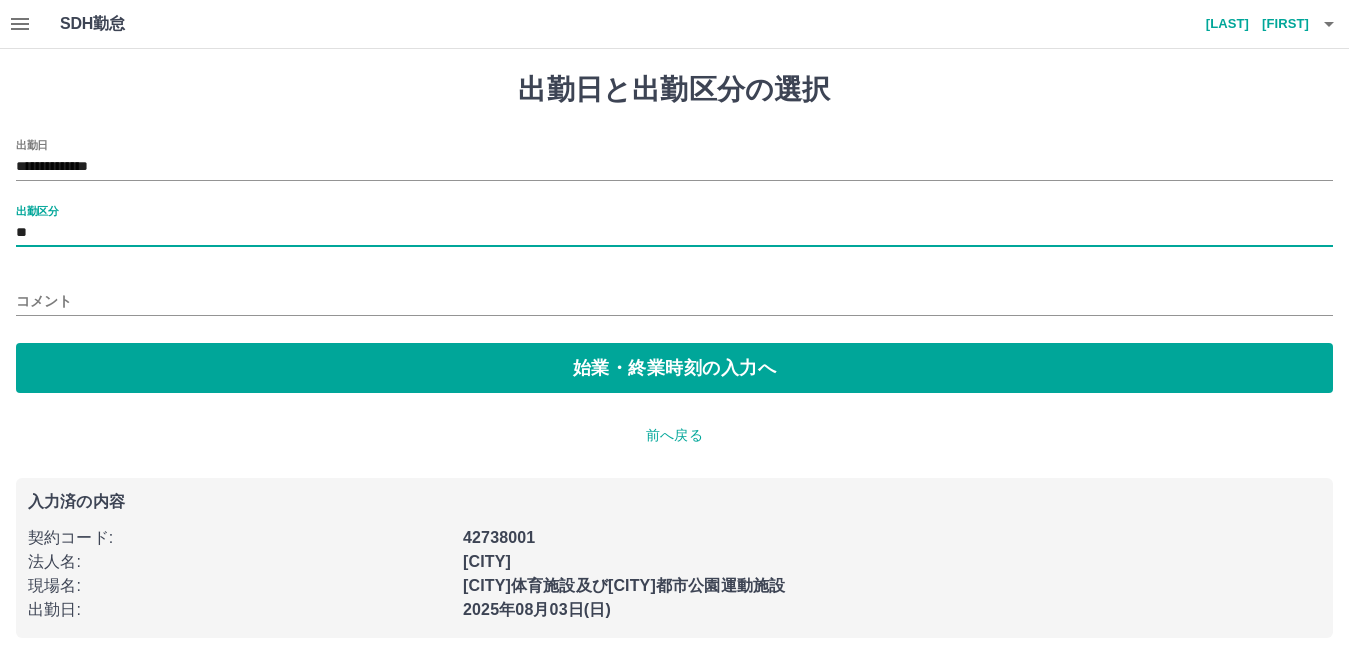 drag, startPoint x: 65, startPoint y: 297, endPoint x: 75, endPoint y: 296, distance: 10.049875 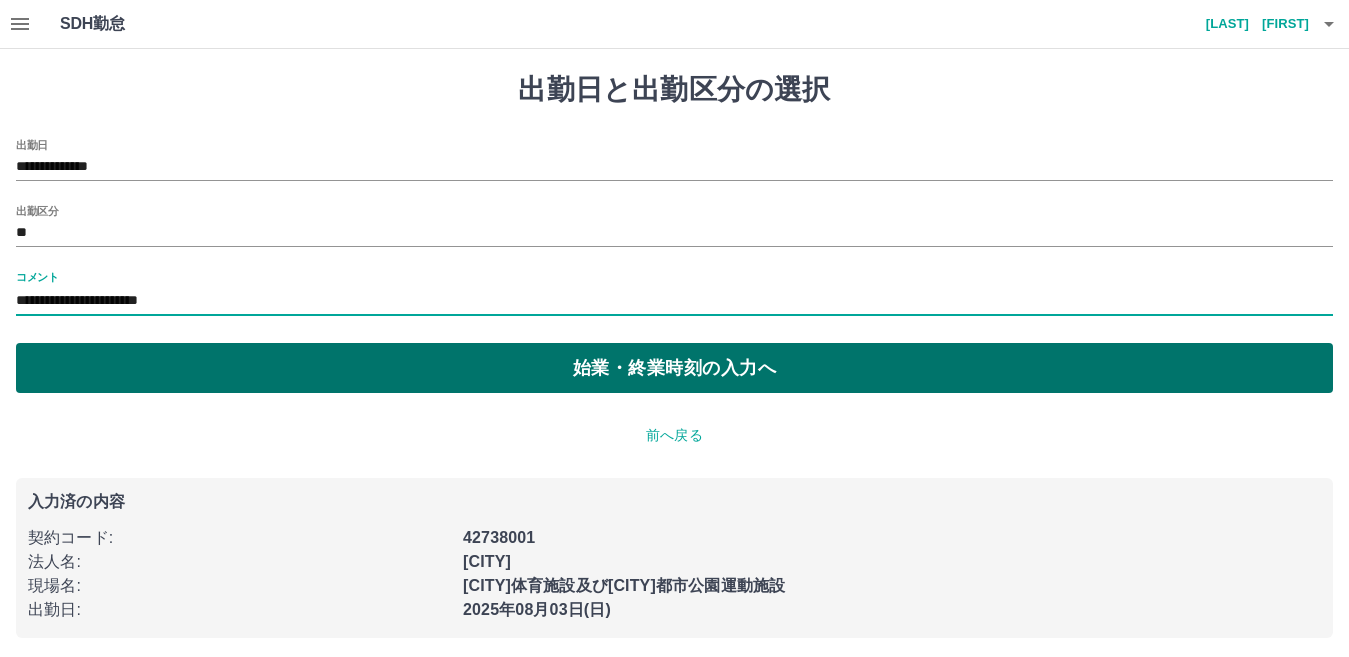 type on "**********" 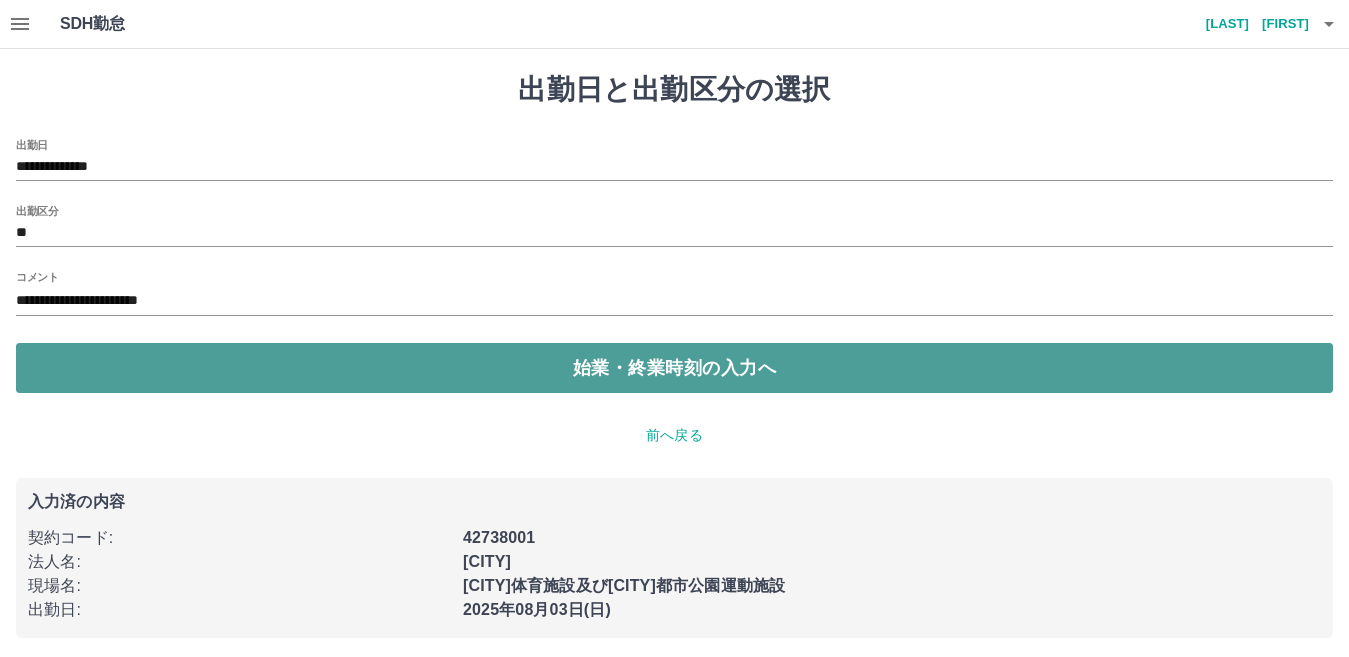 click on "始業・終業時刻の入力へ" at bounding box center (674, 368) 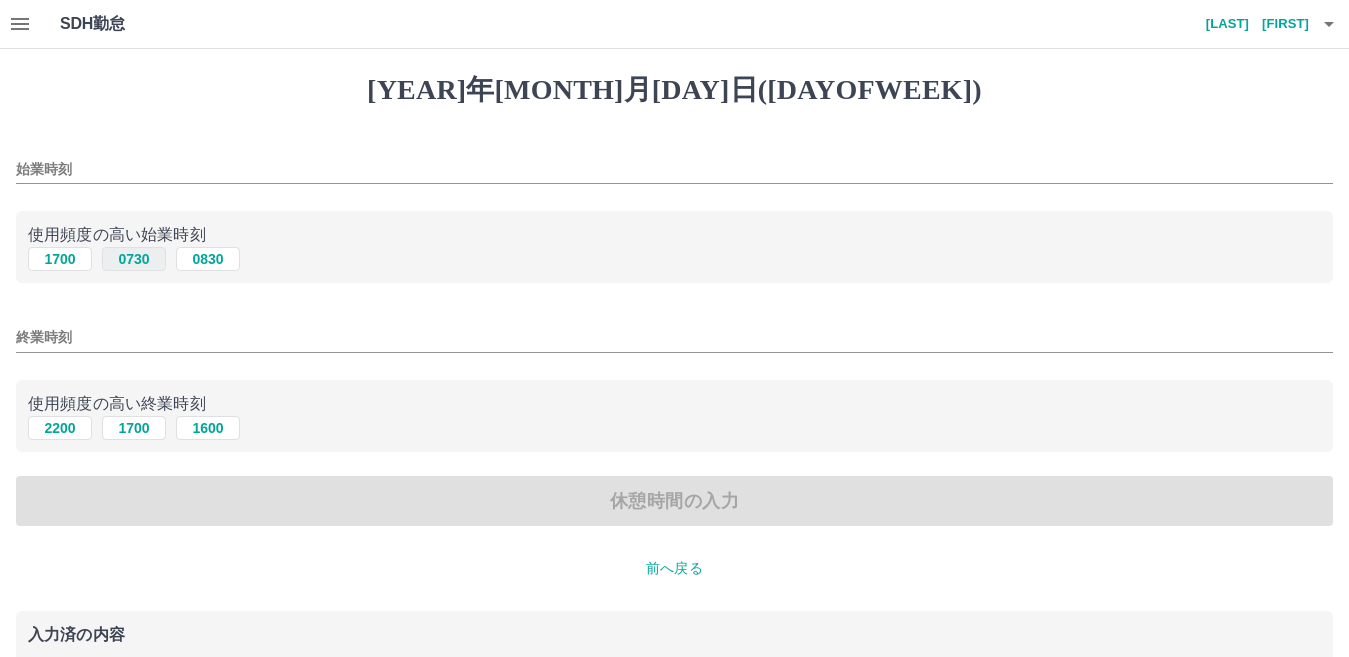 click on "0730" at bounding box center (134, 259) 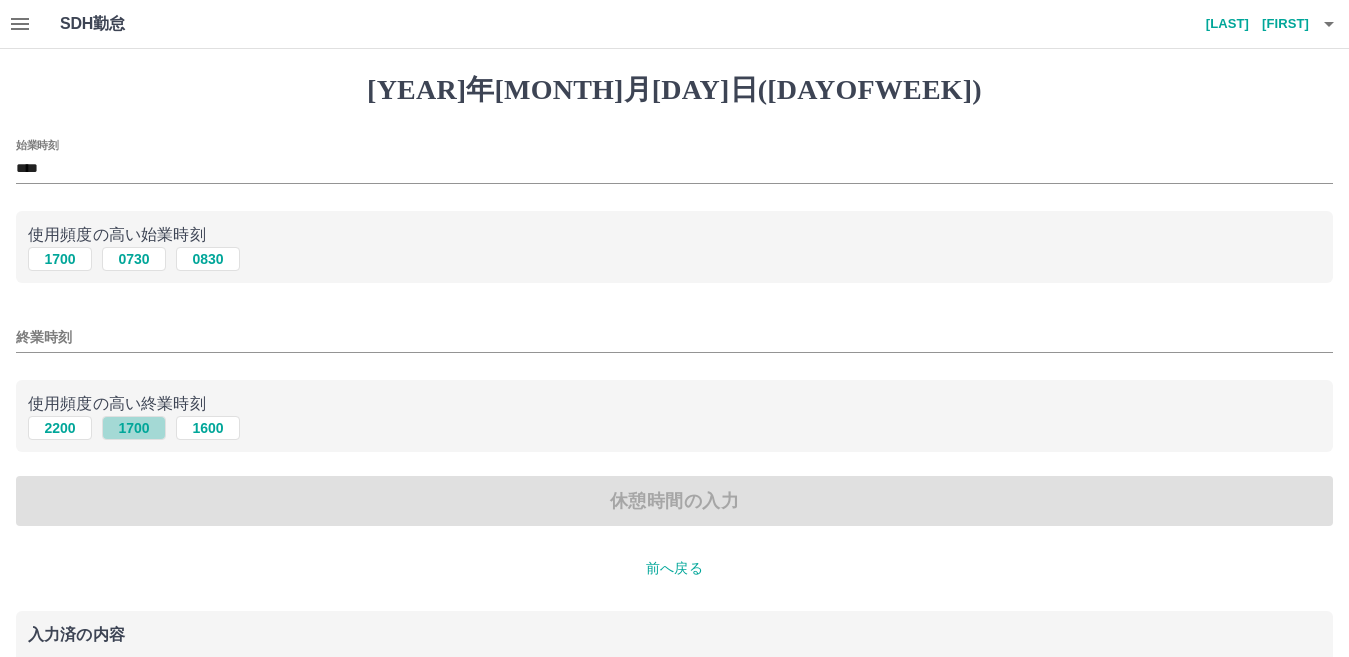 click on "1700" at bounding box center (134, 428) 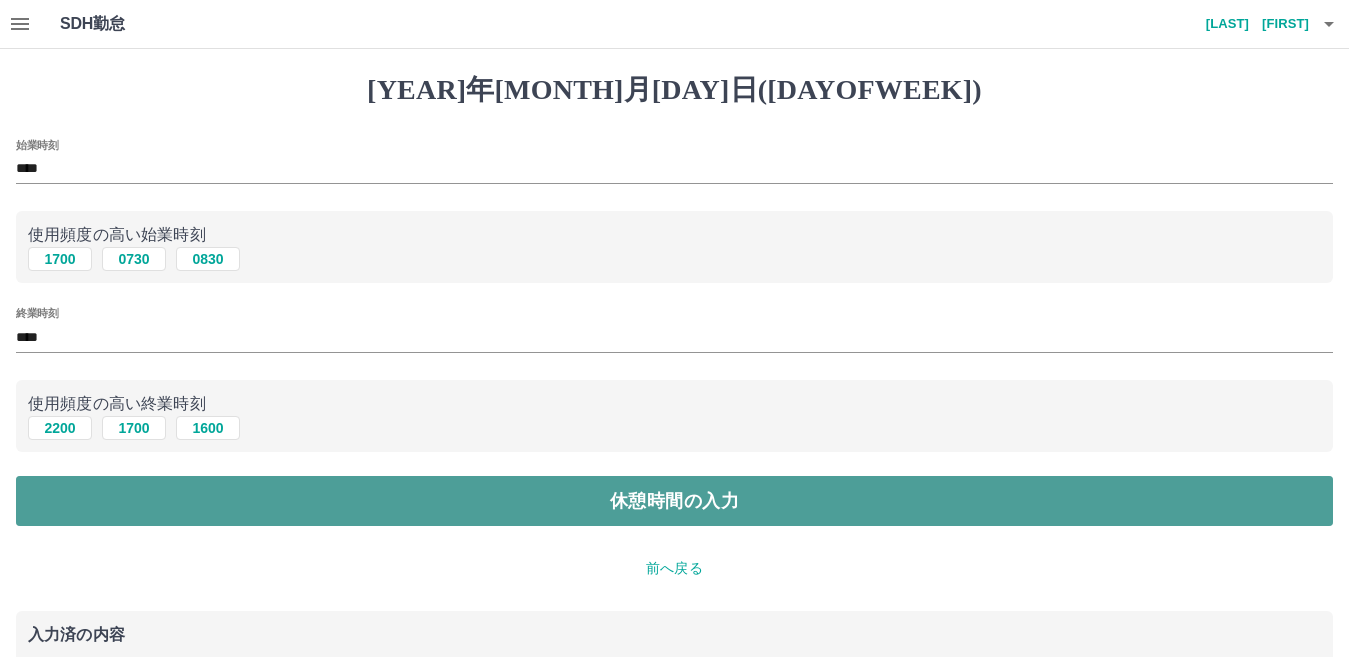click on "休憩時間の入力" at bounding box center [674, 501] 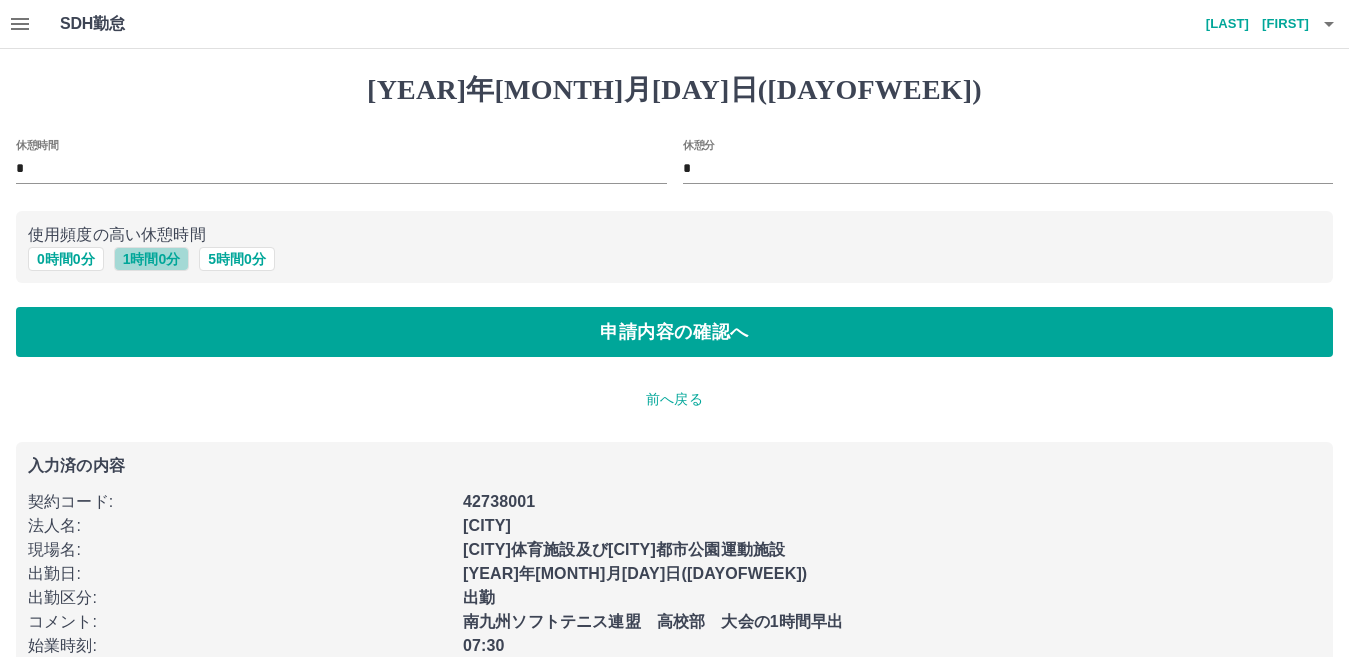 click on "1 時間 0 分" at bounding box center [152, 259] 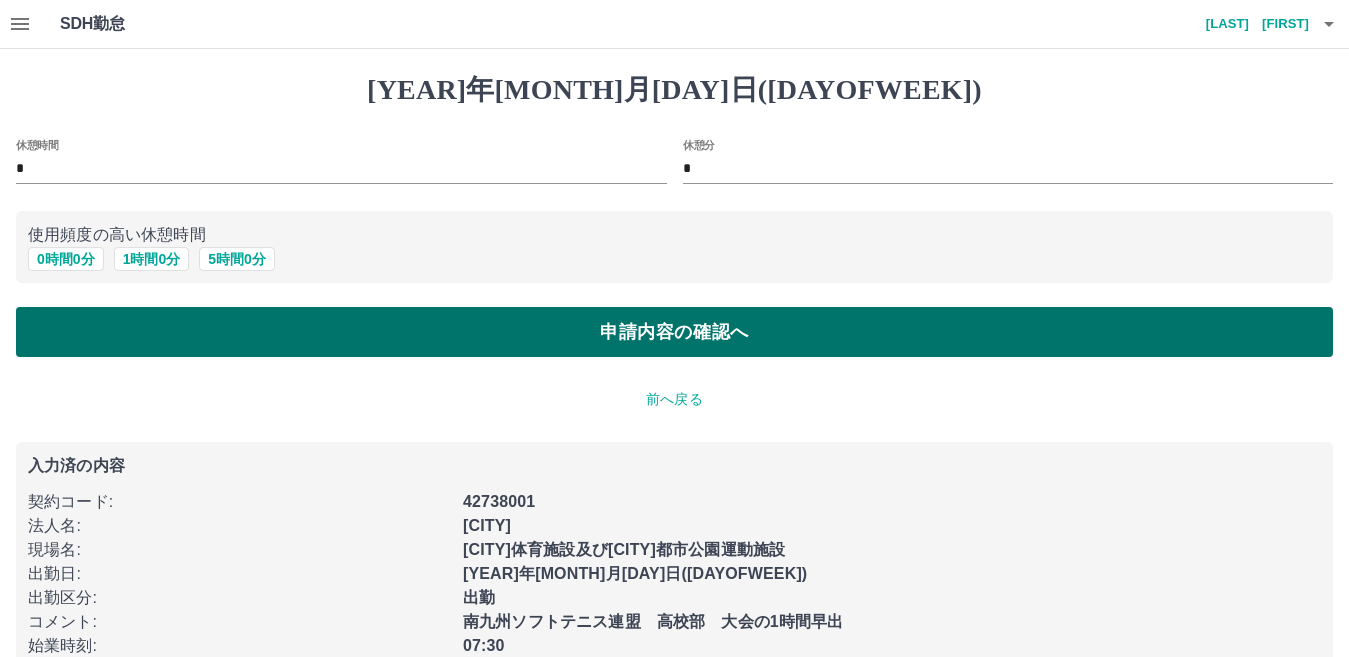 click on "申請内容の確認へ" at bounding box center (674, 332) 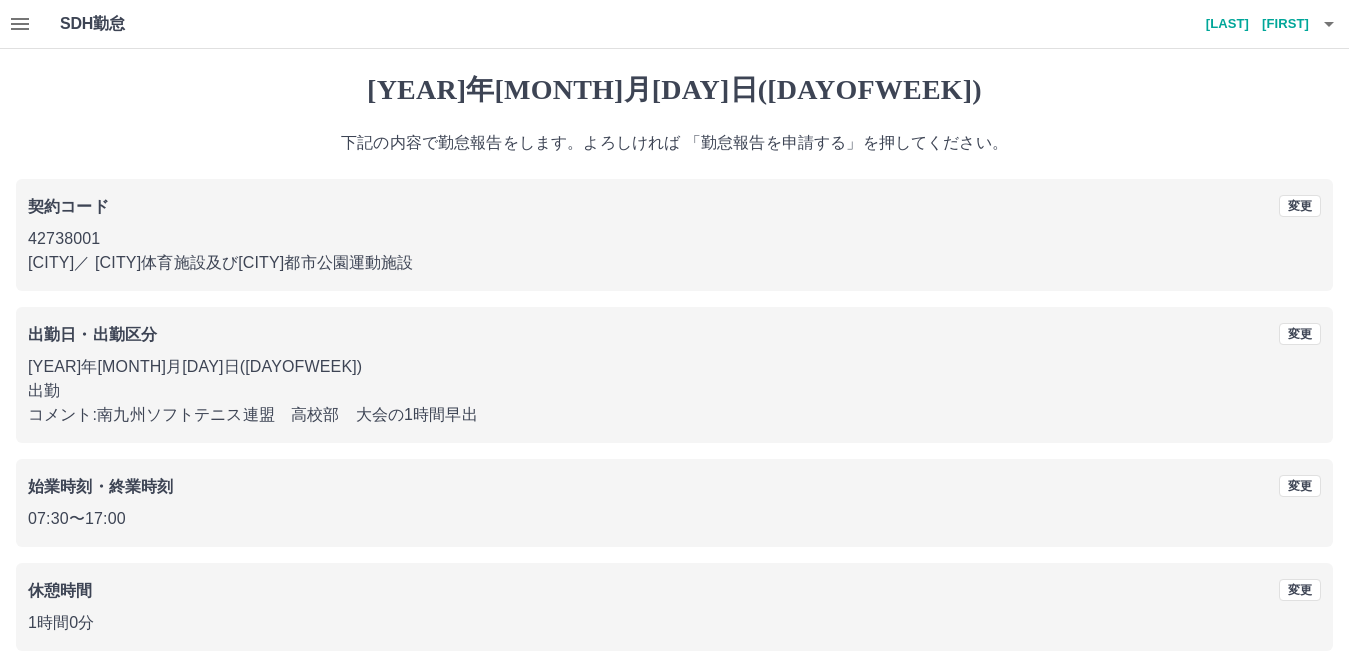 scroll, scrollTop: 92, scrollLeft: 0, axis: vertical 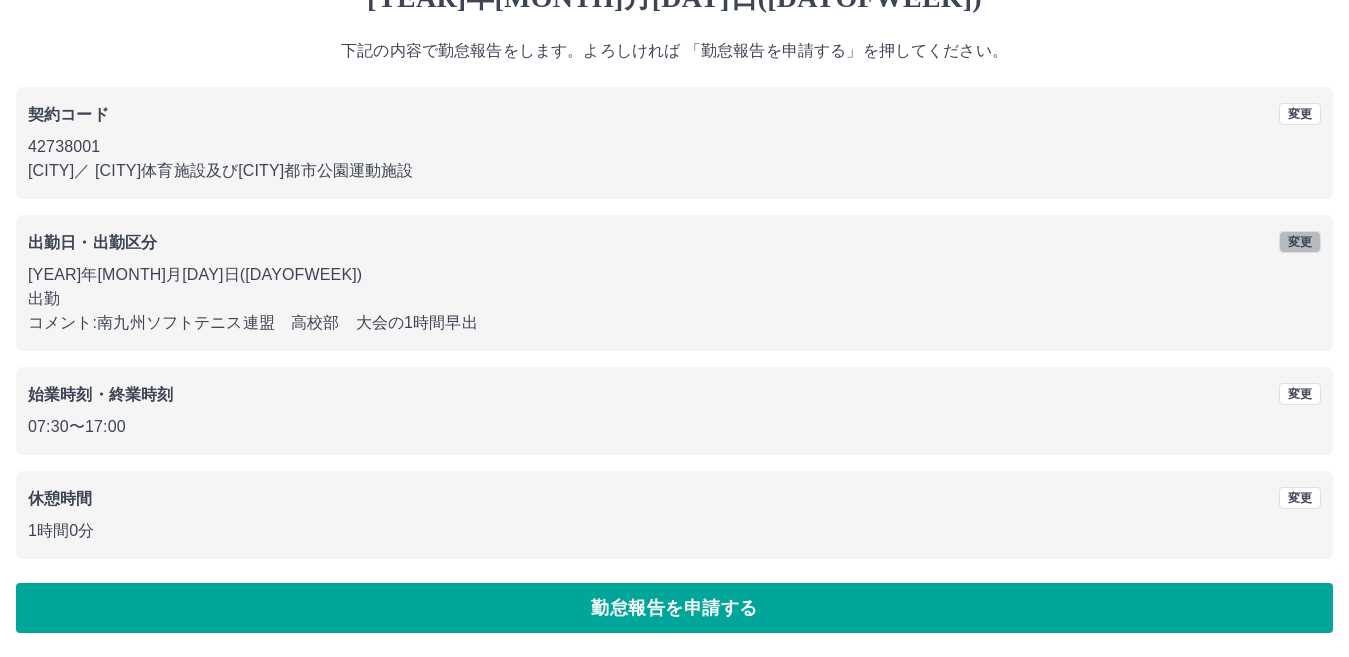 click on "変更" at bounding box center (1300, 242) 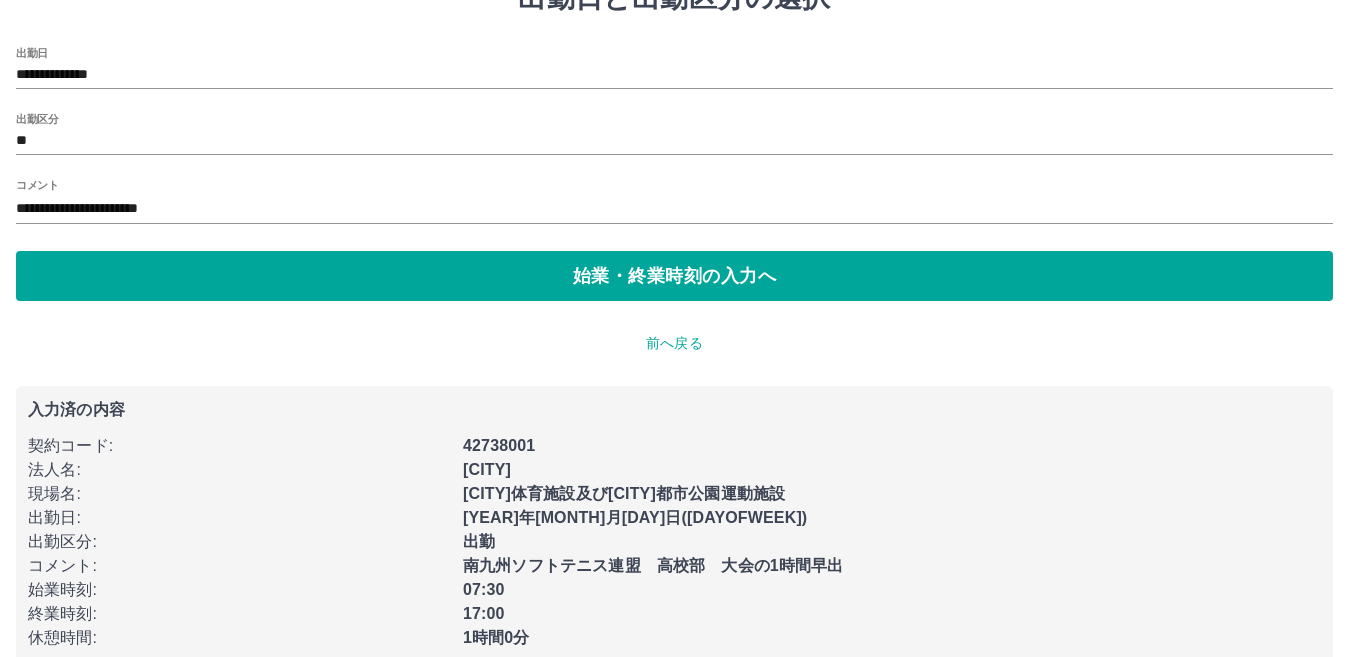 scroll, scrollTop: 0, scrollLeft: 0, axis: both 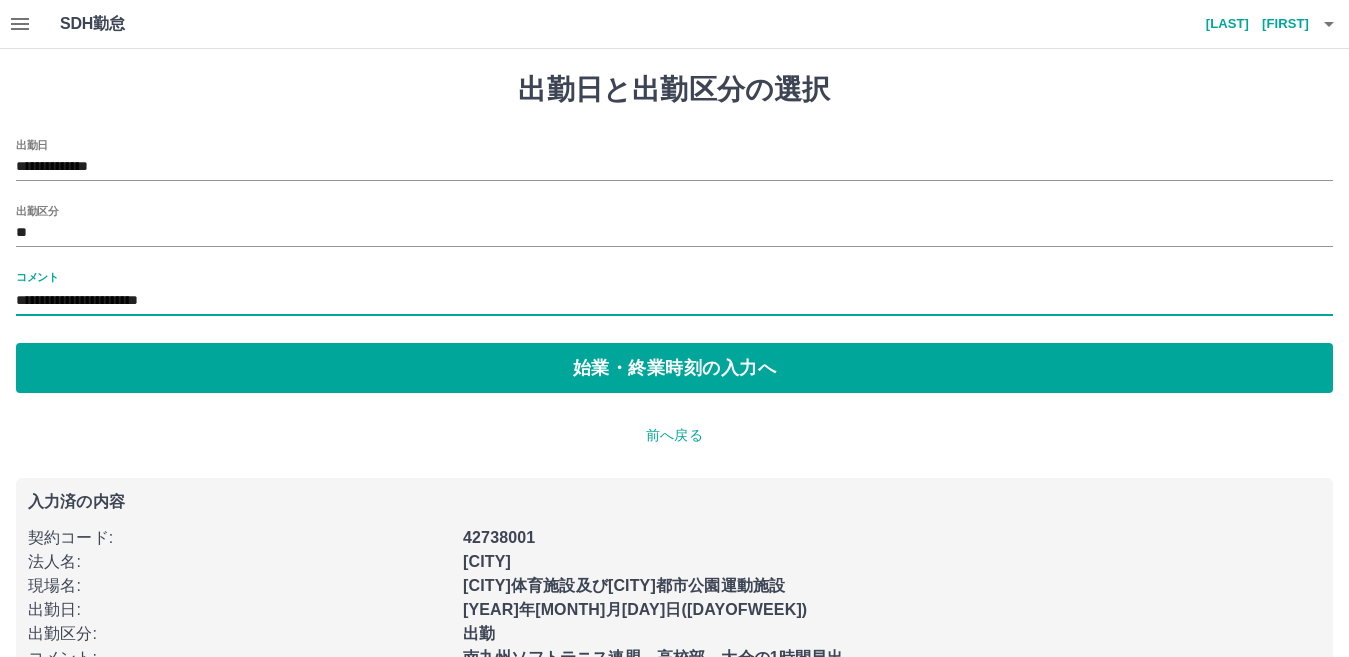 click on "**********" at bounding box center [674, 301] 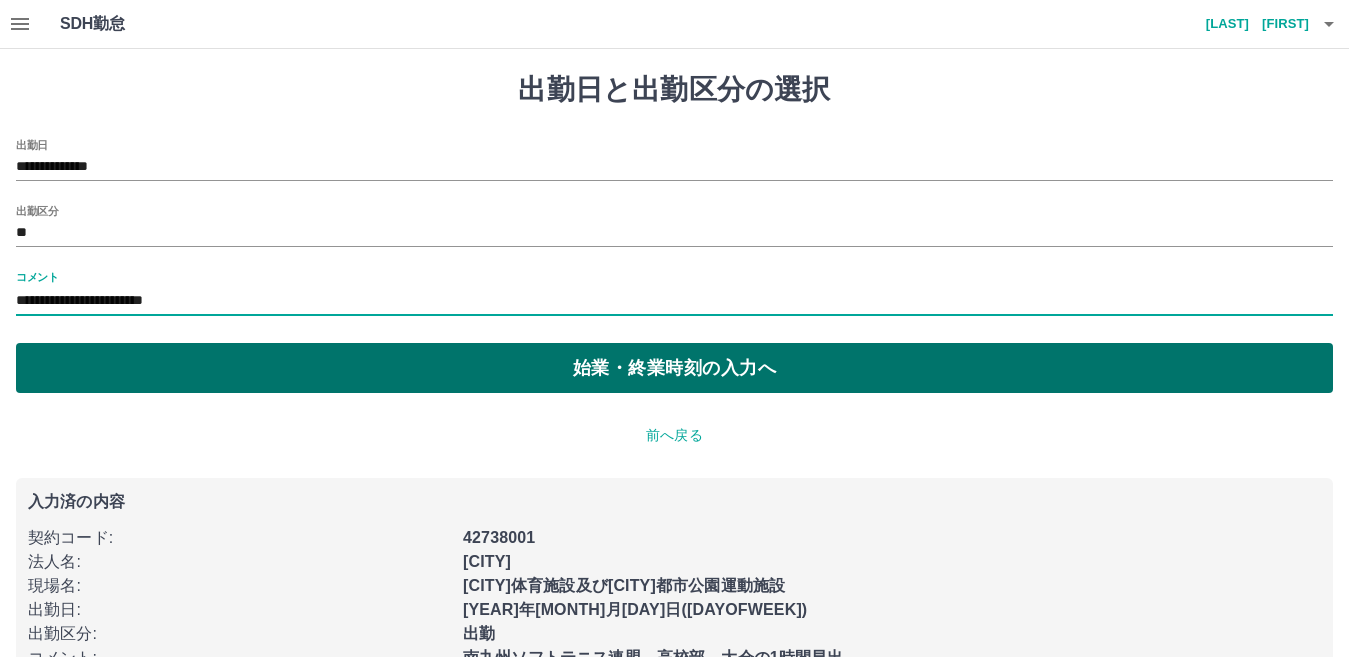 type on "**********" 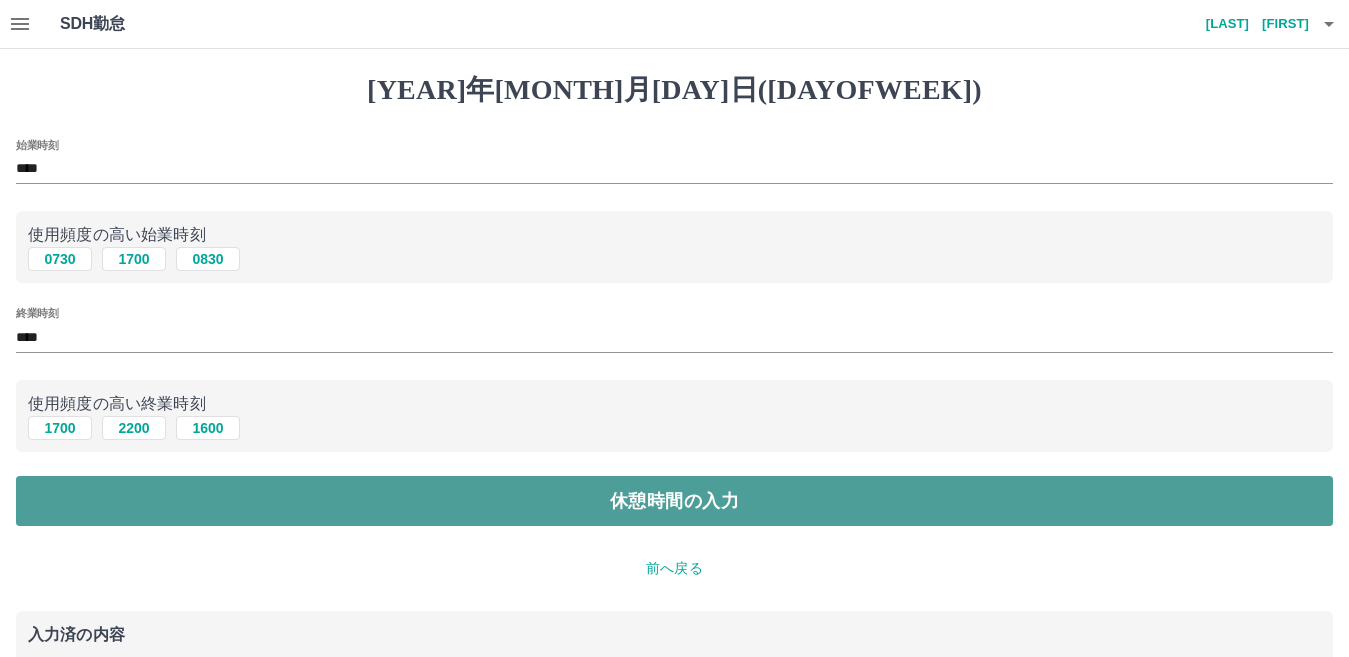 click on "休憩時間の入力" at bounding box center [674, 501] 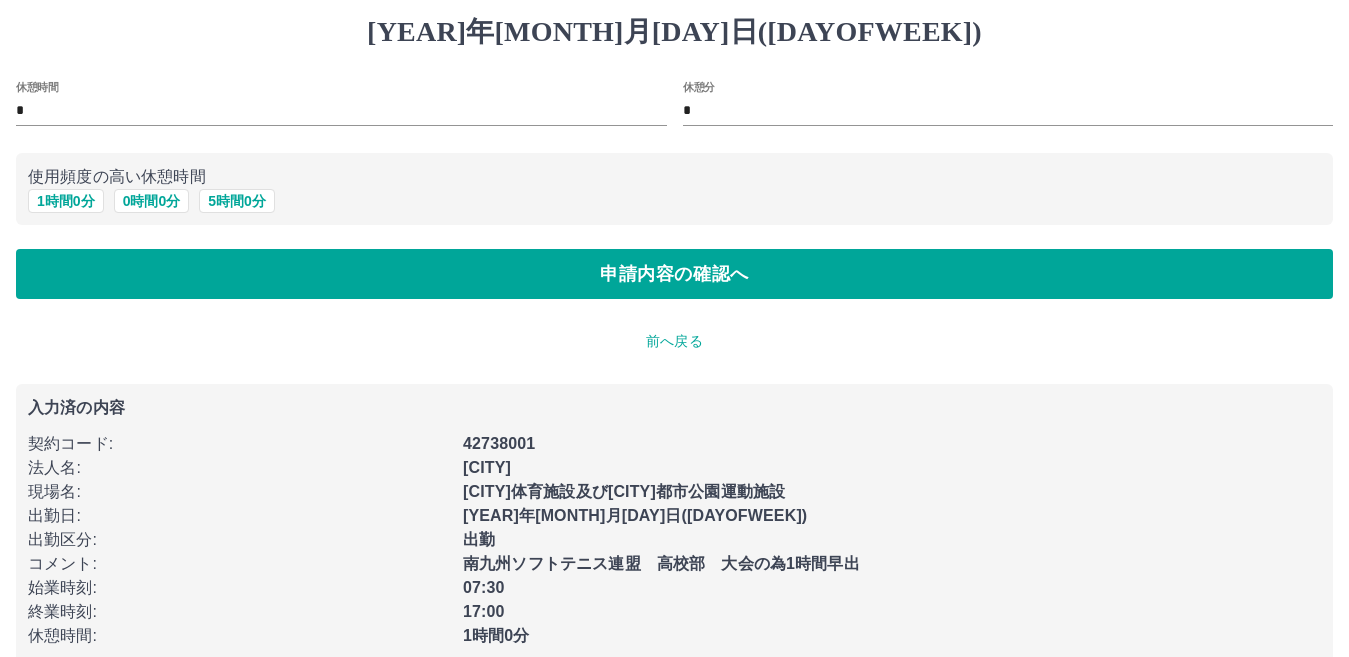 scroll, scrollTop: 90, scrollLeft: 0, axis: vertical 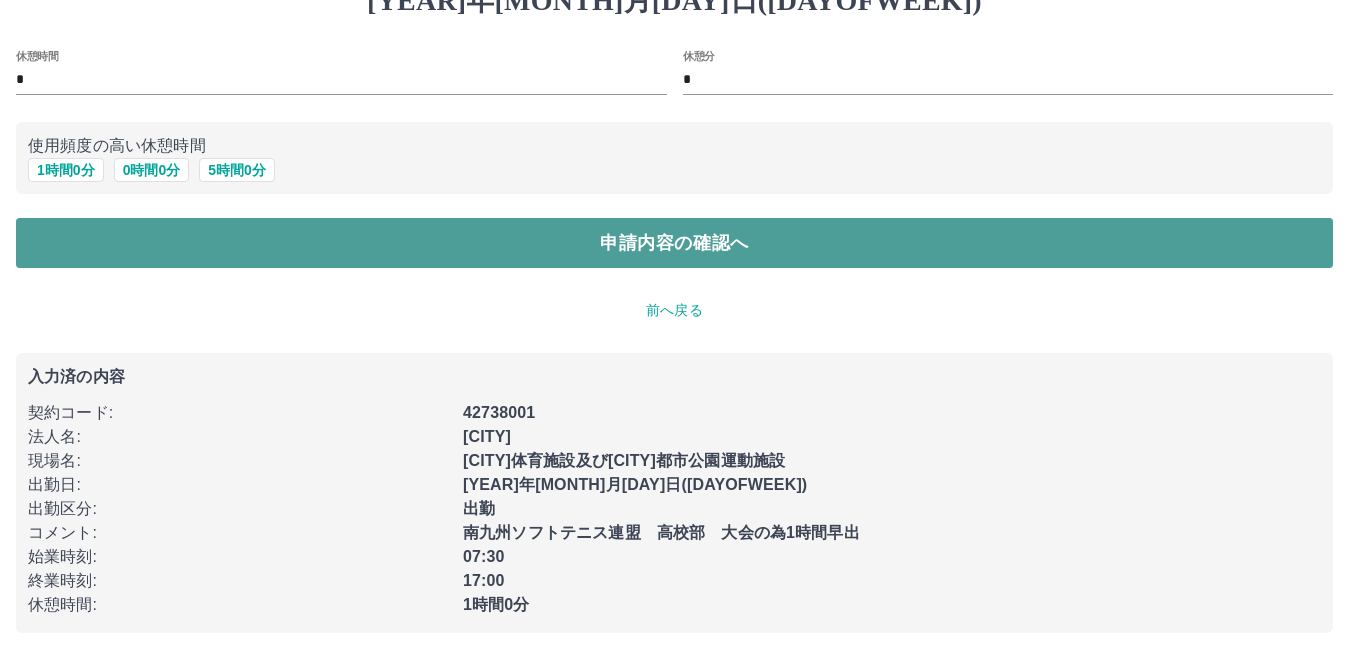 click on "申請内容の確認へ" at bounding box center (674, 243) 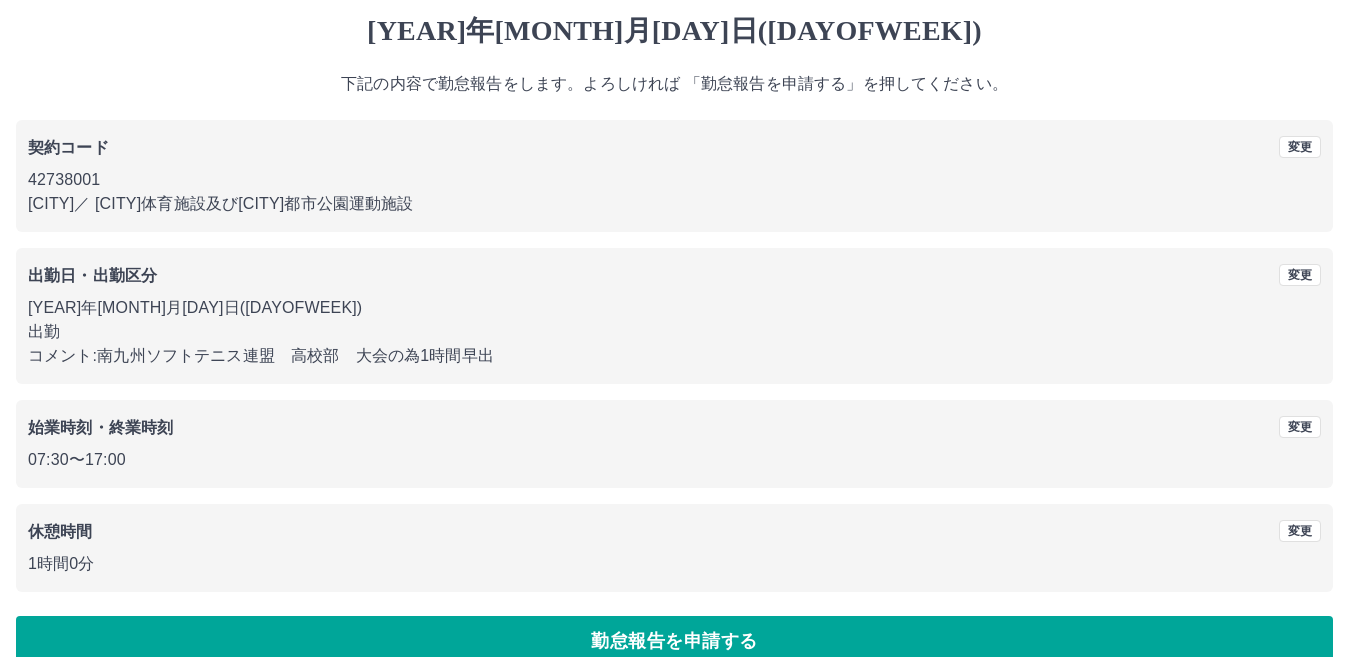 scroll, scrollTop: 92, scrollLeft: 0, axis: vertical 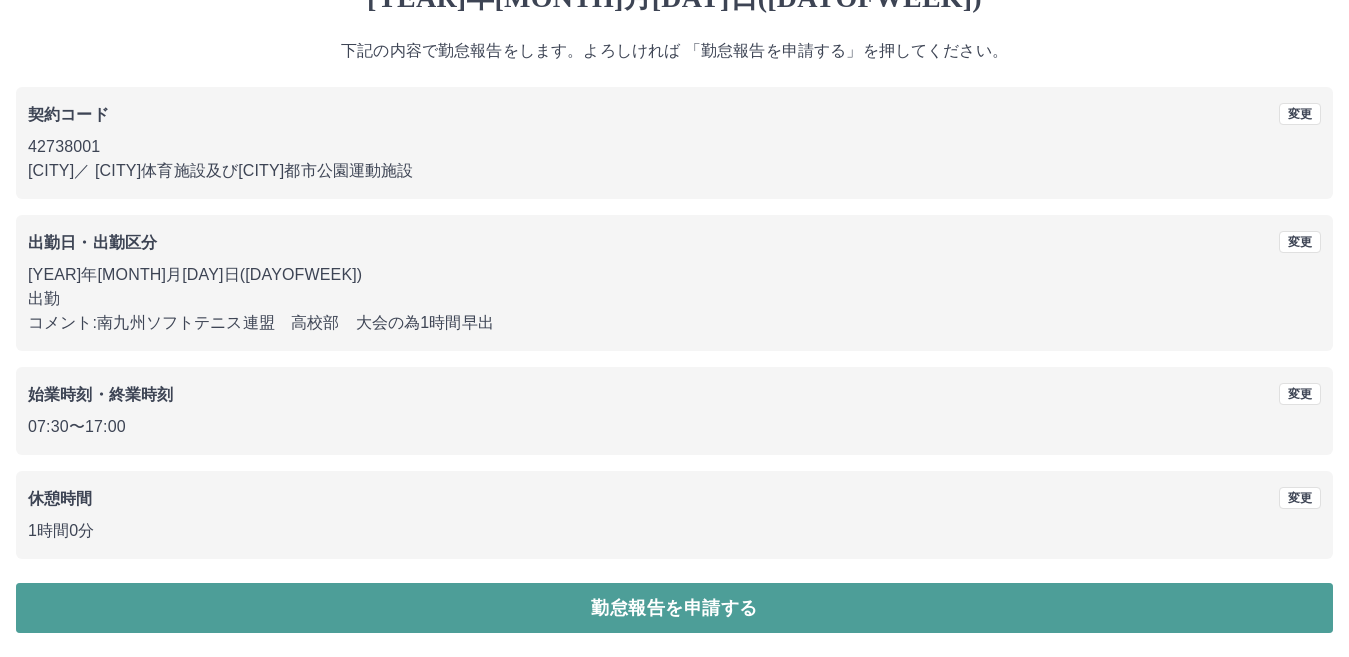 click on "勤怠報告を申請する" at bounding box center [674, 608] 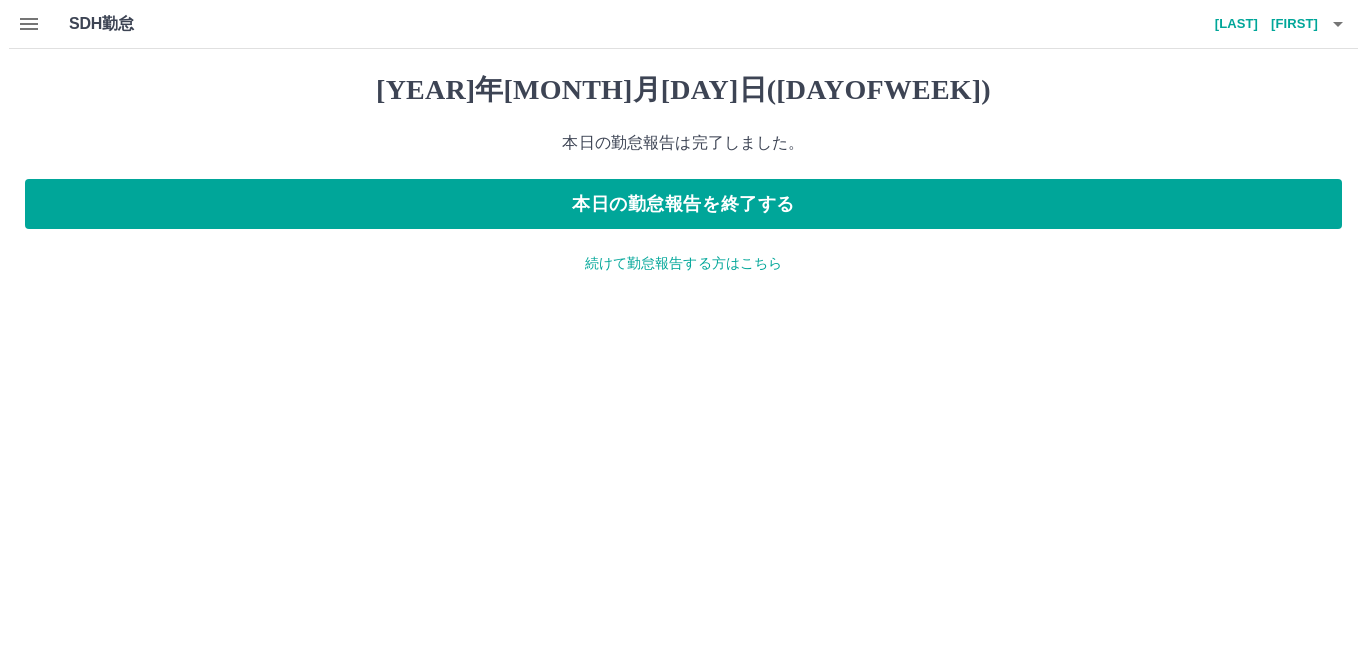 scroll, scrollTop: 0, scrollLeft: 0, axis: both 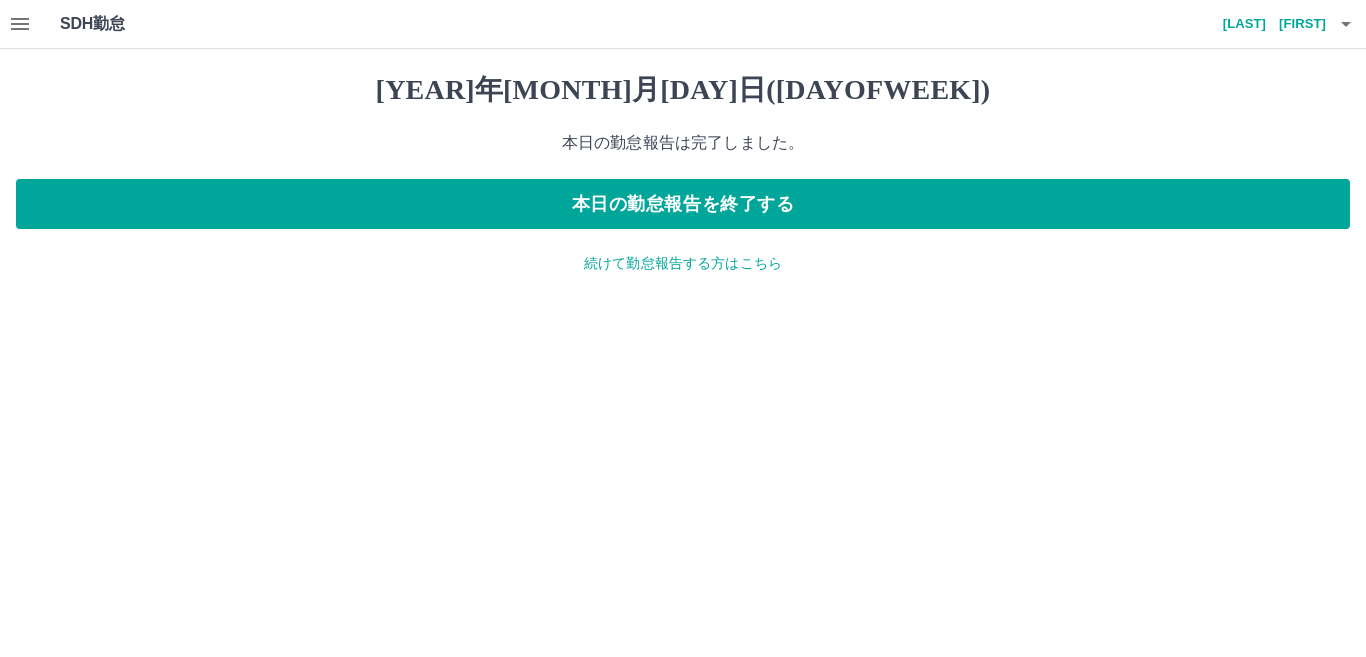 click on "続けて勤怠報告する方はこちら" at bounding box center [683, 263] 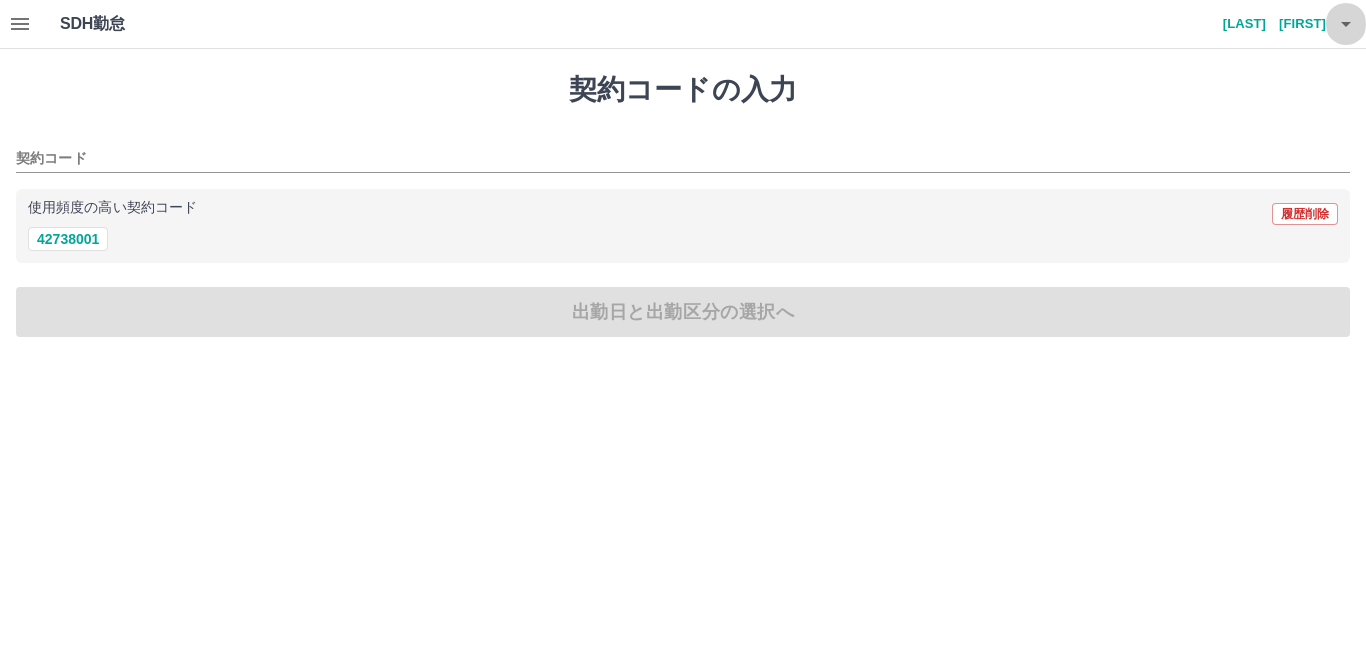 click 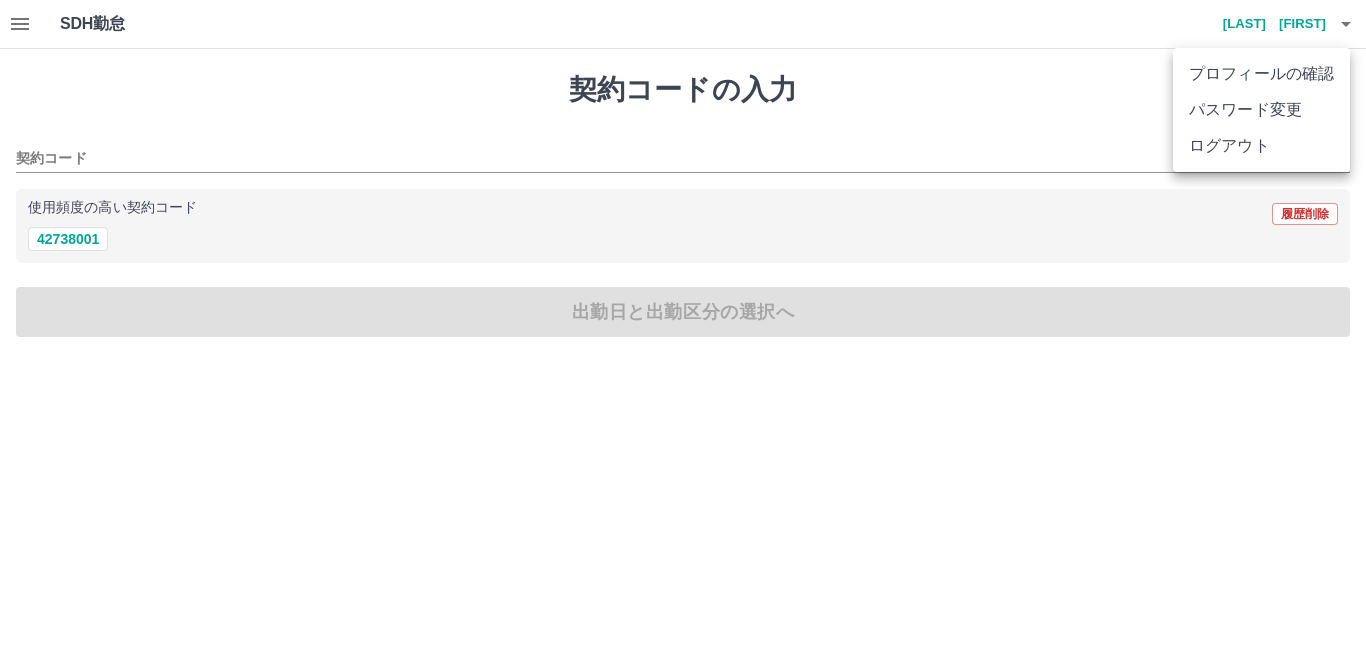 click on "ログアウト" at bounding box center (1261, 146) 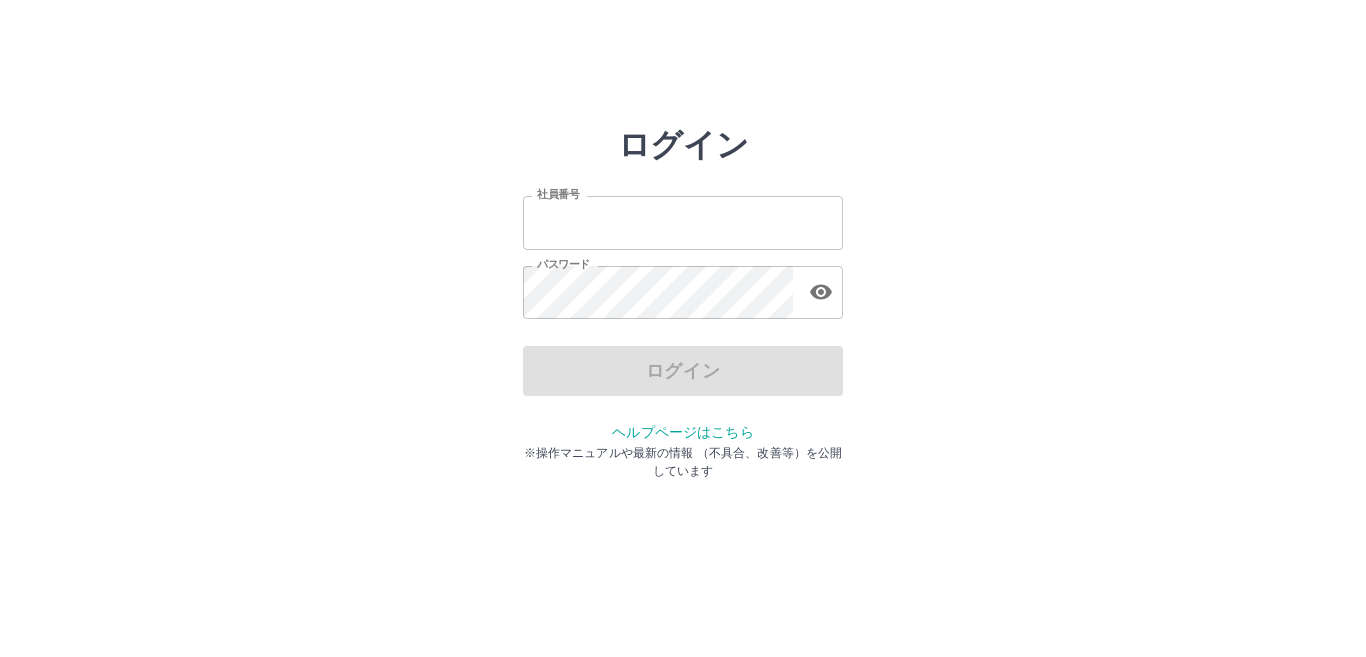 scroll, scrollTop: 0, scrollLeft: 0, axis: both 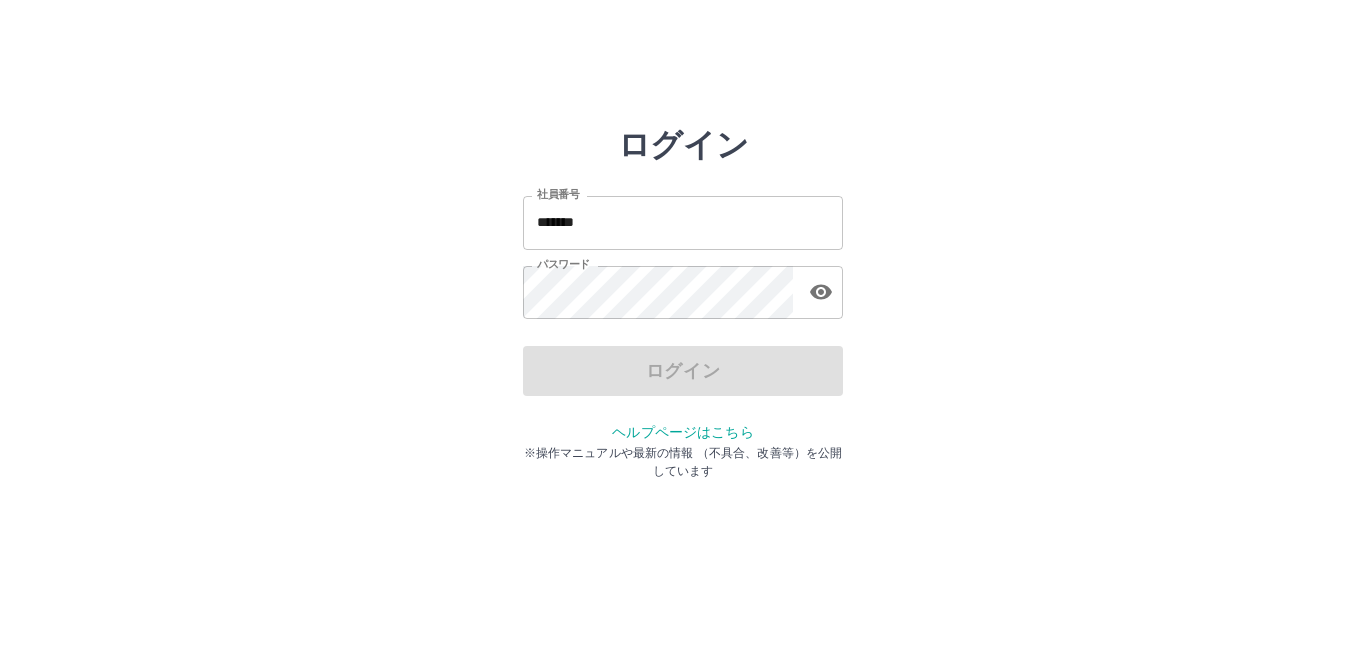 click on "ログイン" at bounding box center [683, 371] 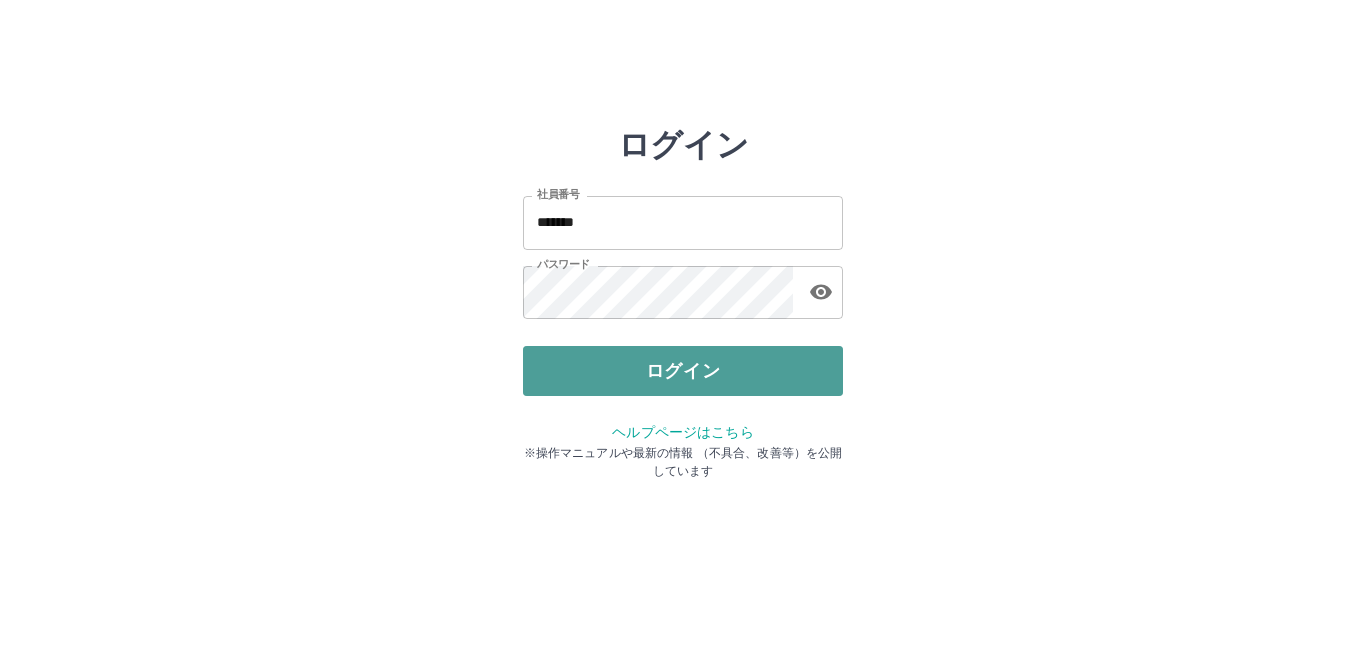 click on "ログイン" at bounding box center [683, 371] 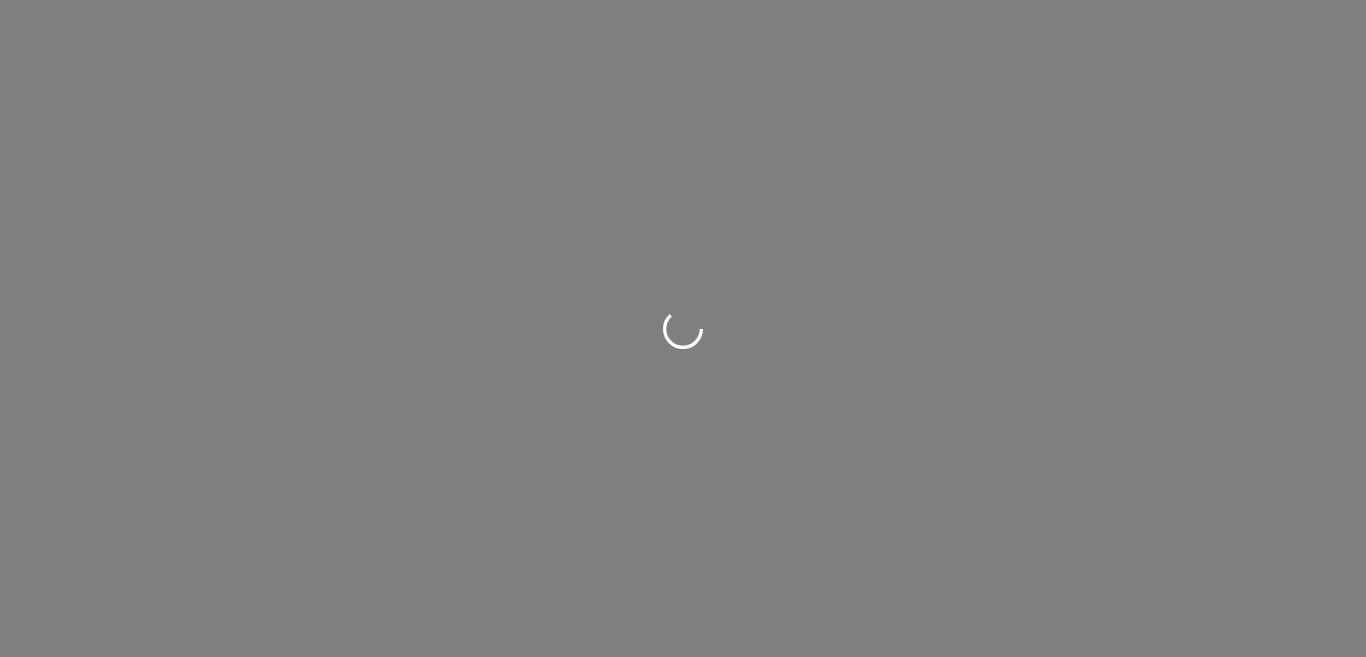 scroll, scrollTop: 0, scrollLeft: 0, axis: both 